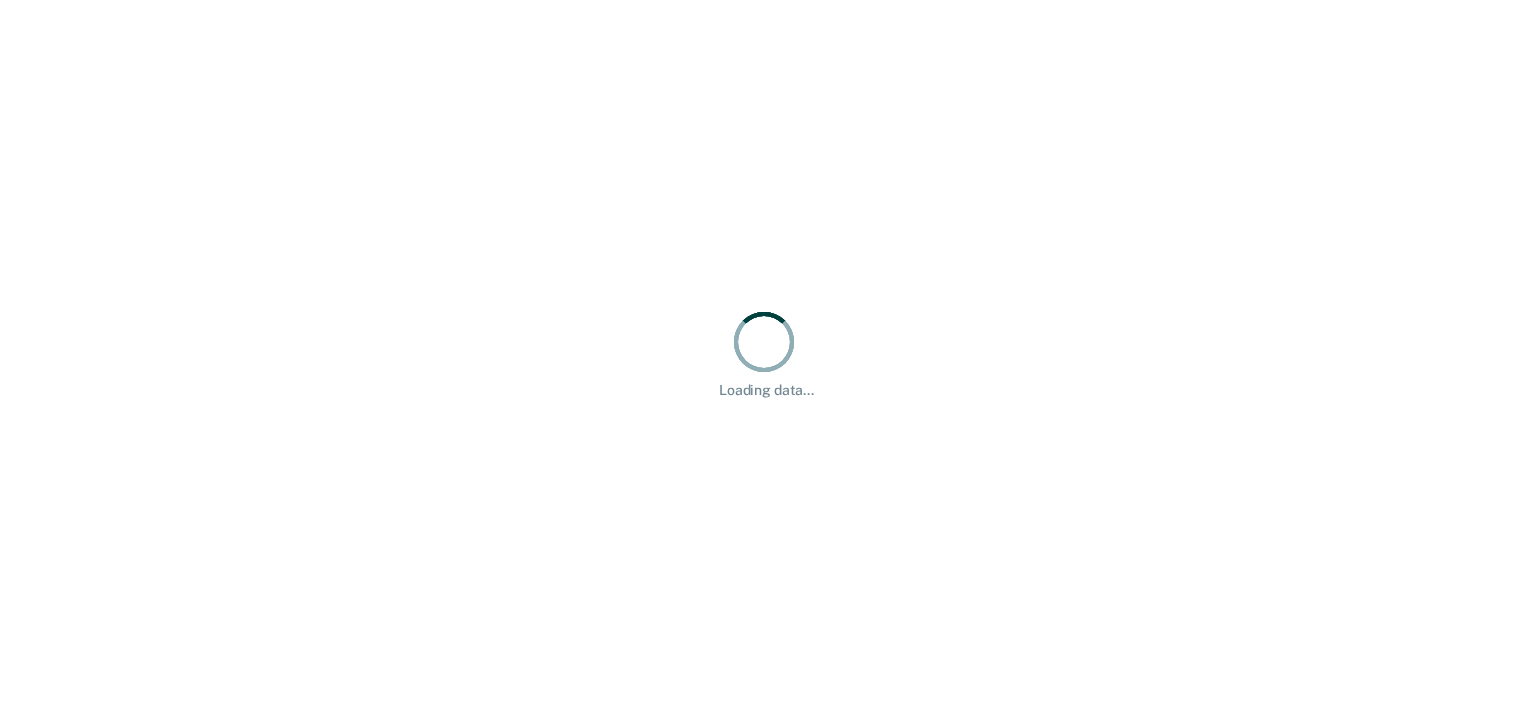 scroll, scrollTop: 0, scrollLeft: 0, axis: both 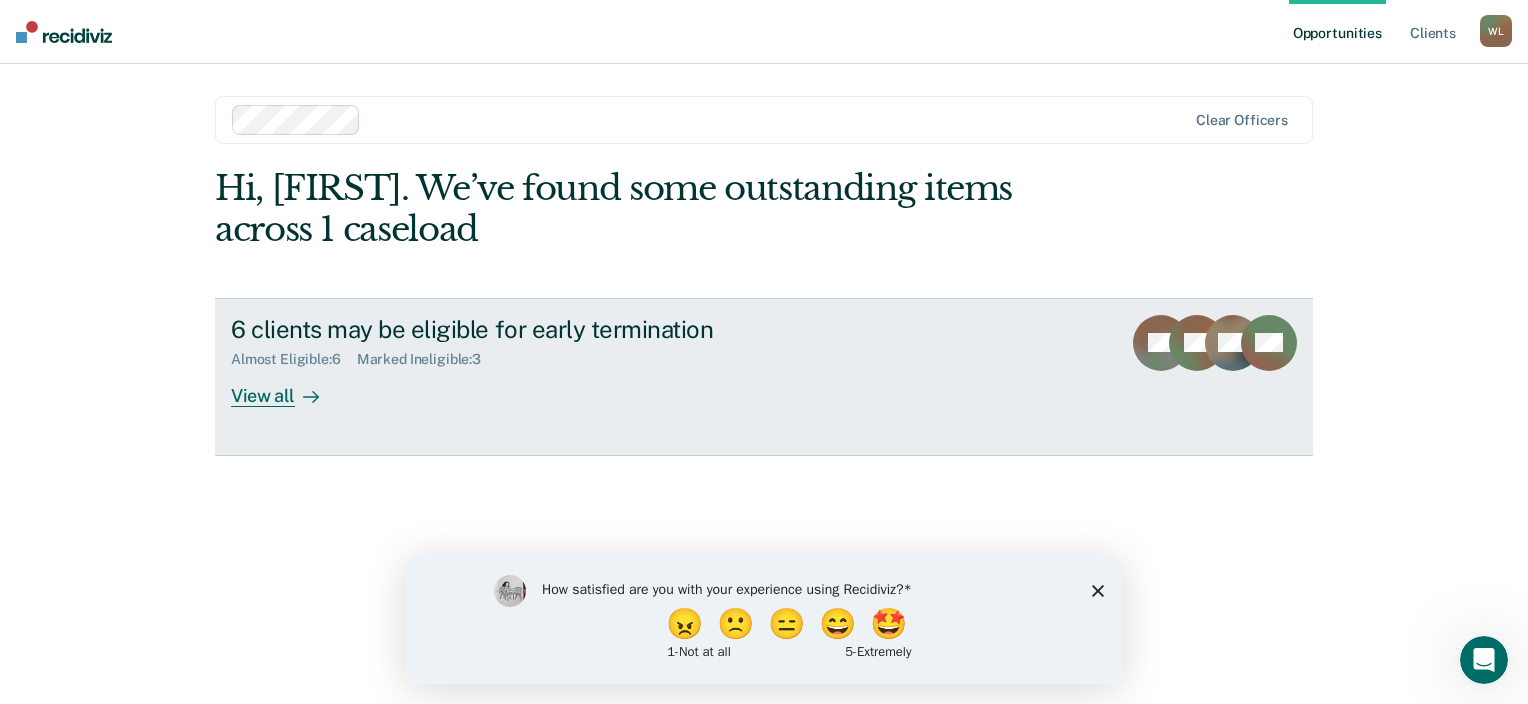 click on "View all" at bounding box center [287, 387] 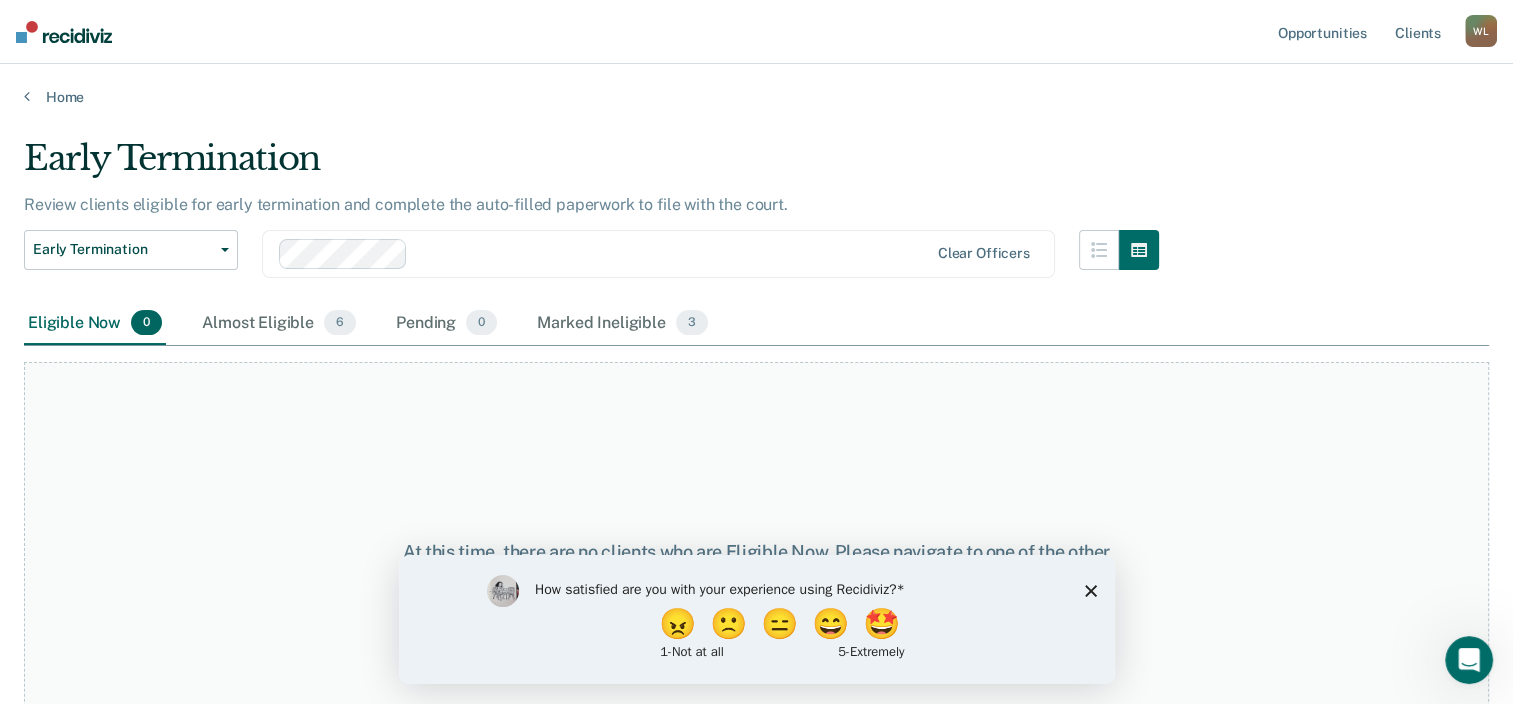 scroll, scrollTop: 56, scrollLeft: 0, axis: vertical 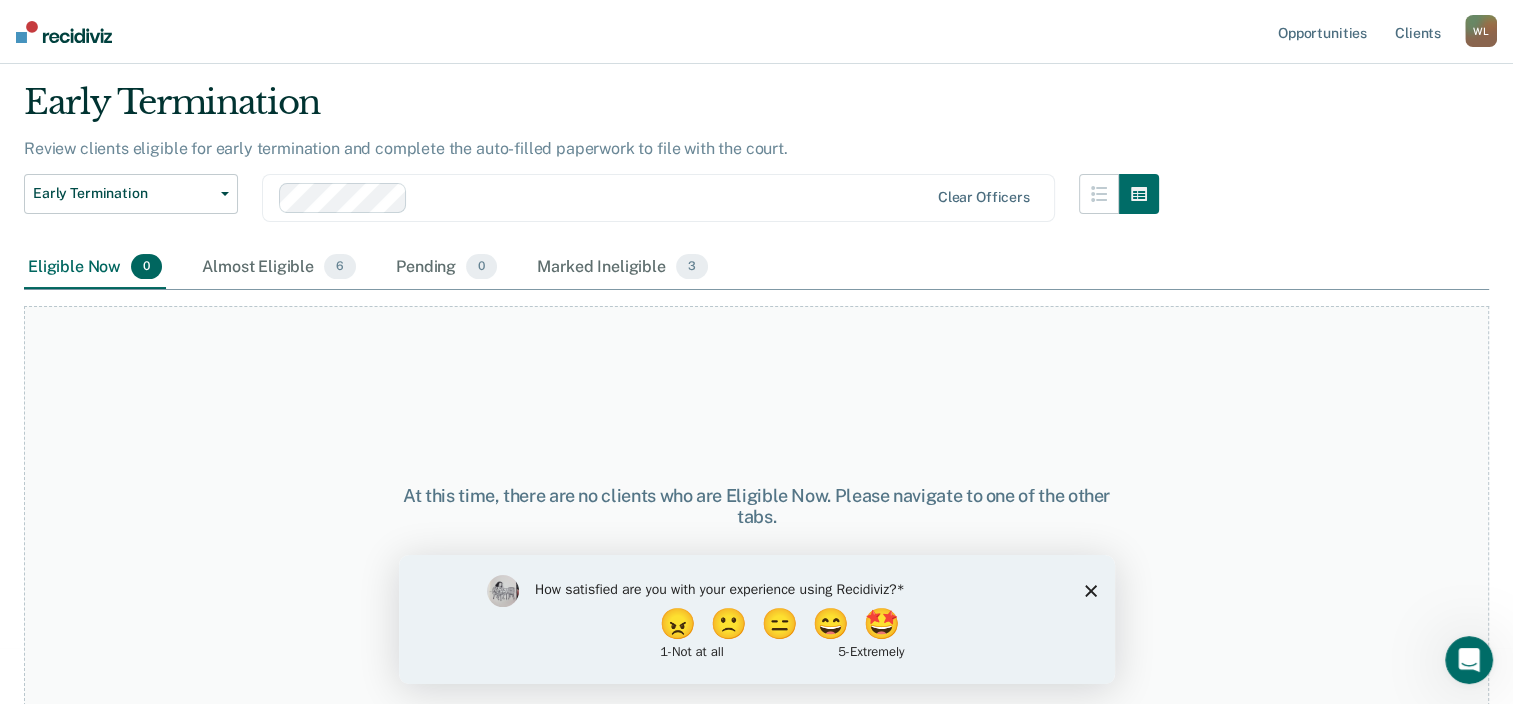 click 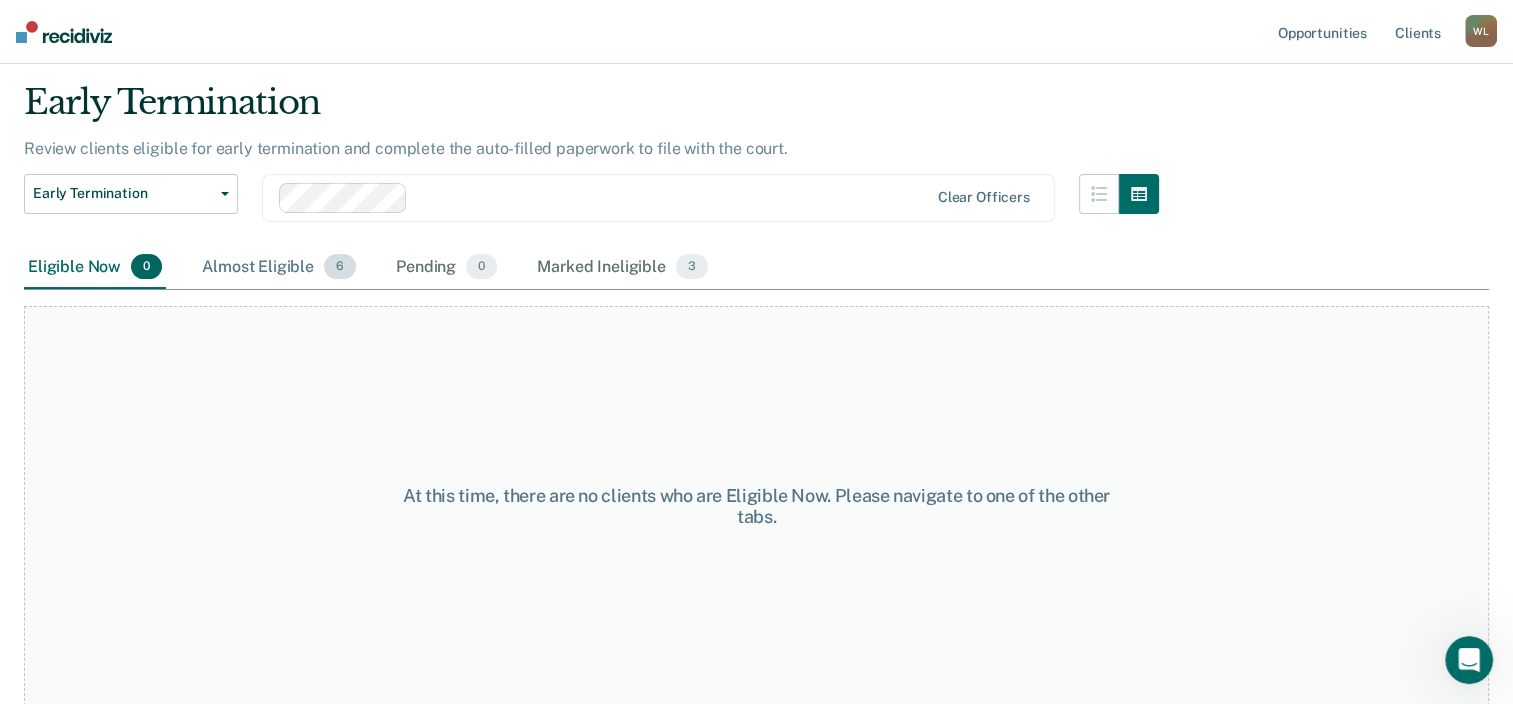 click on "Almost Eligible 6" at bounding box center [279, 268] 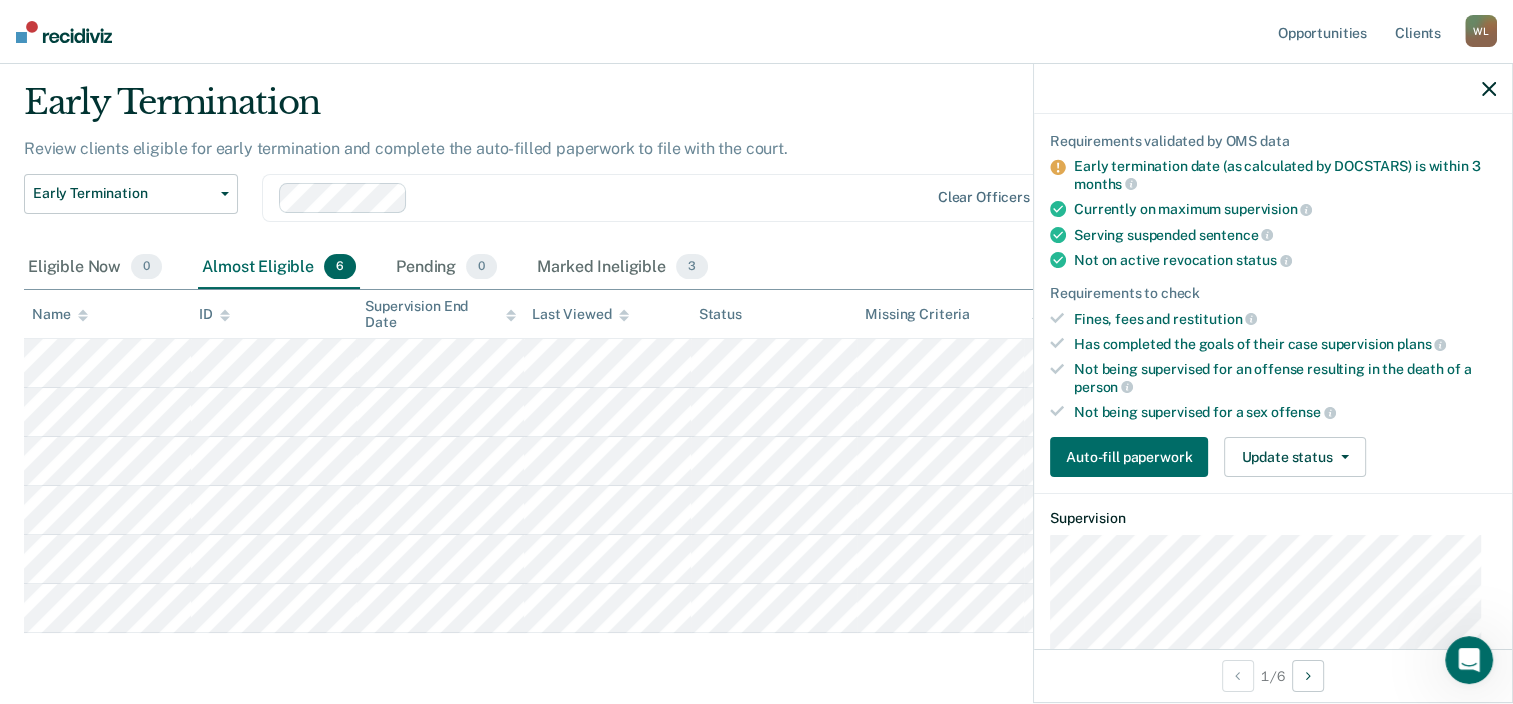 scroll, scrollTop: 134, scrollLeft: 0, axis: vertical 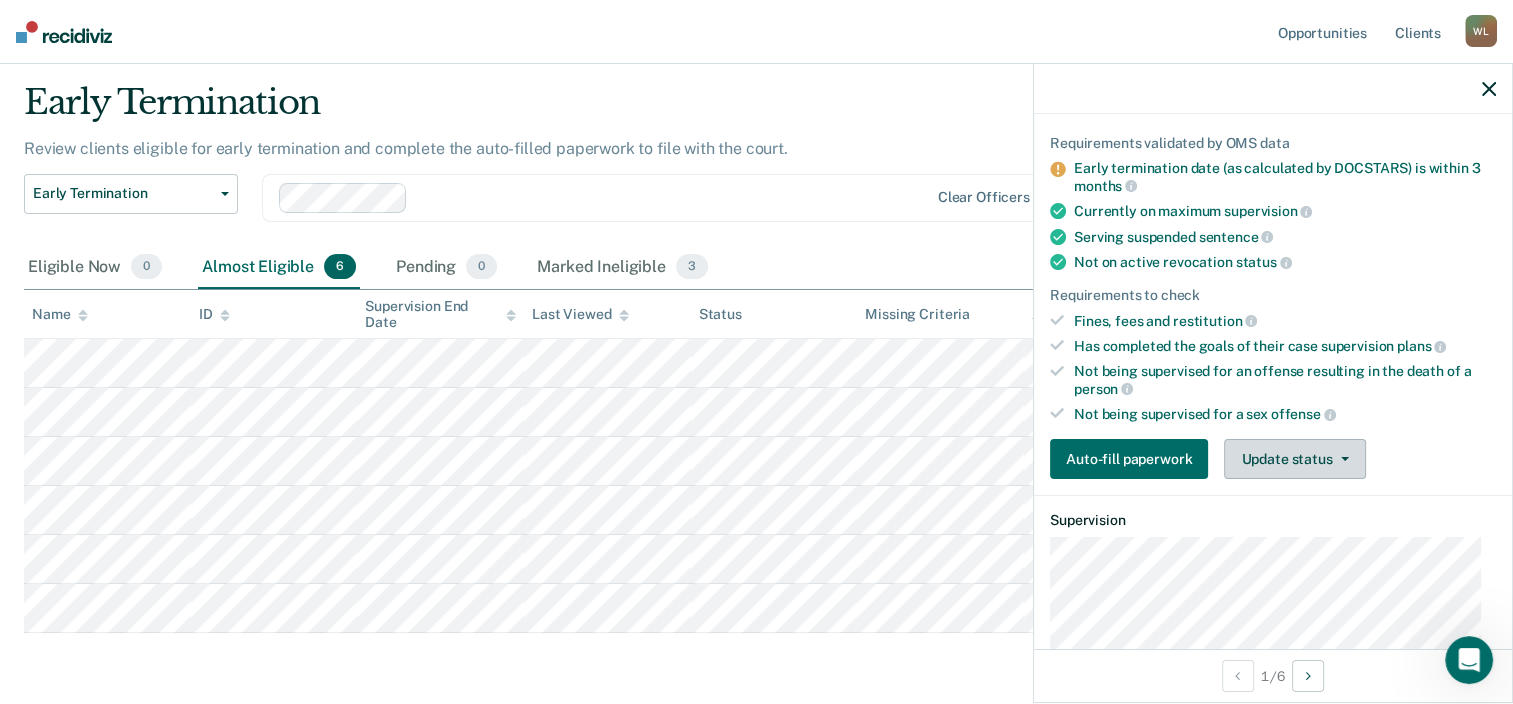 click on "Update status" at bounding box center (1294, 459) 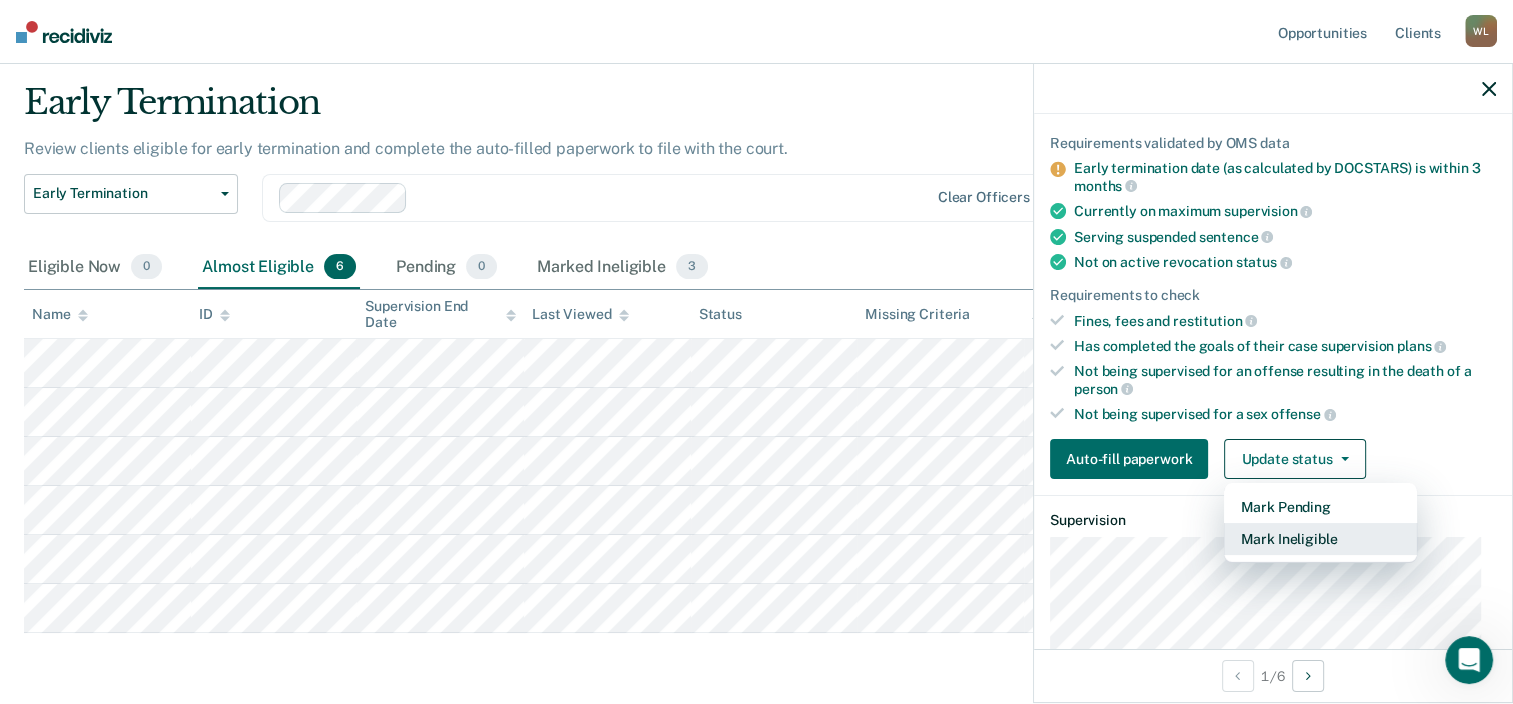 click on "Mark Ineligible" at bounding box center (1320, 539) 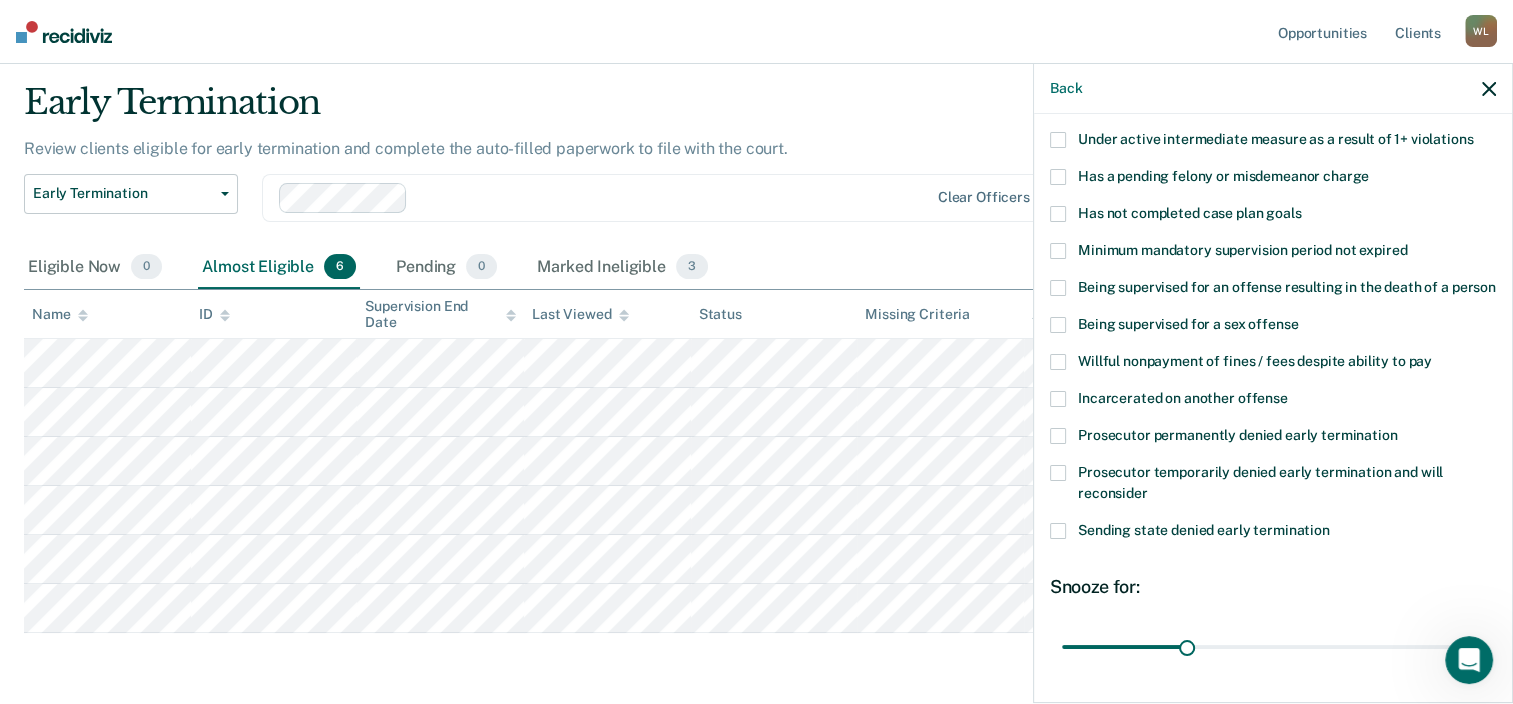 click at bounding box center (1058, 140) 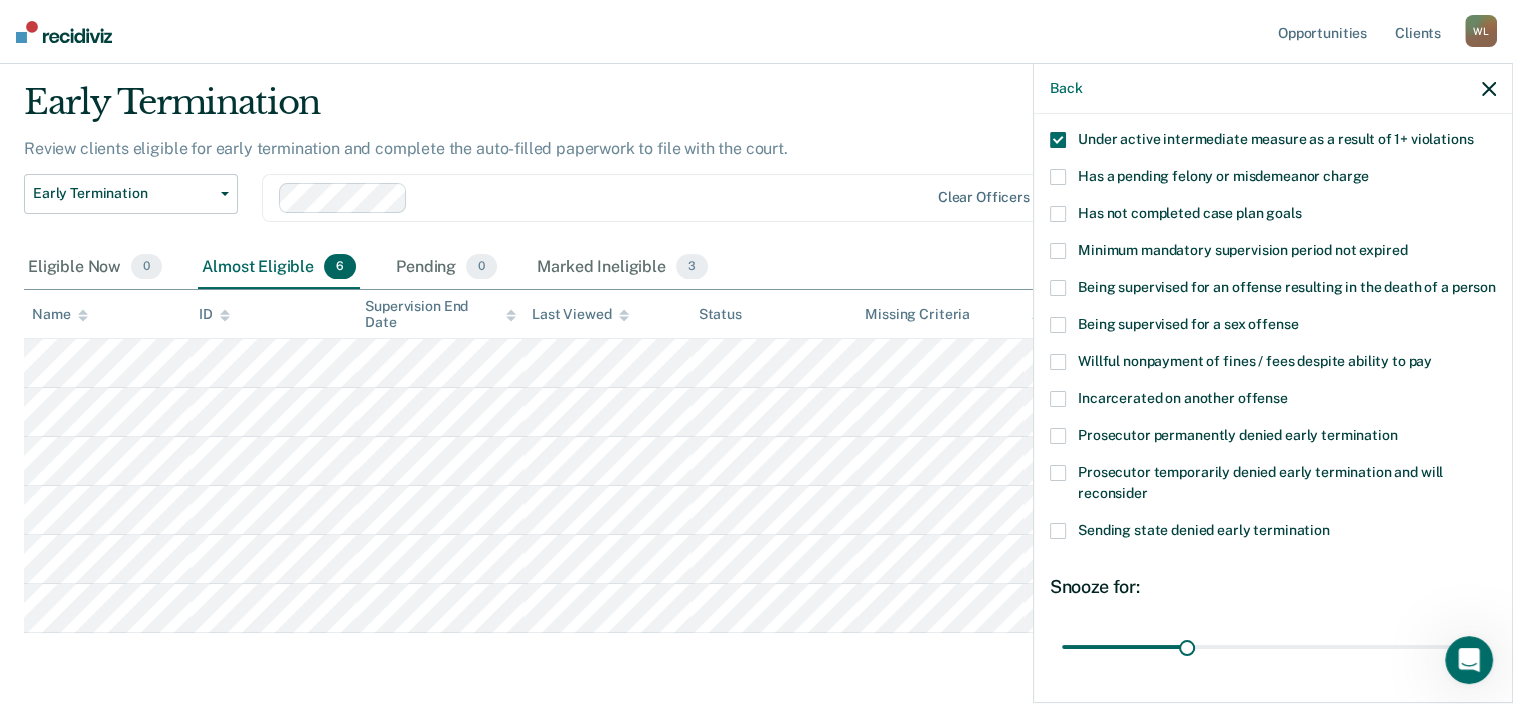 scroll, scrollTop: 310, scrollLeft: 0, axis: vertical 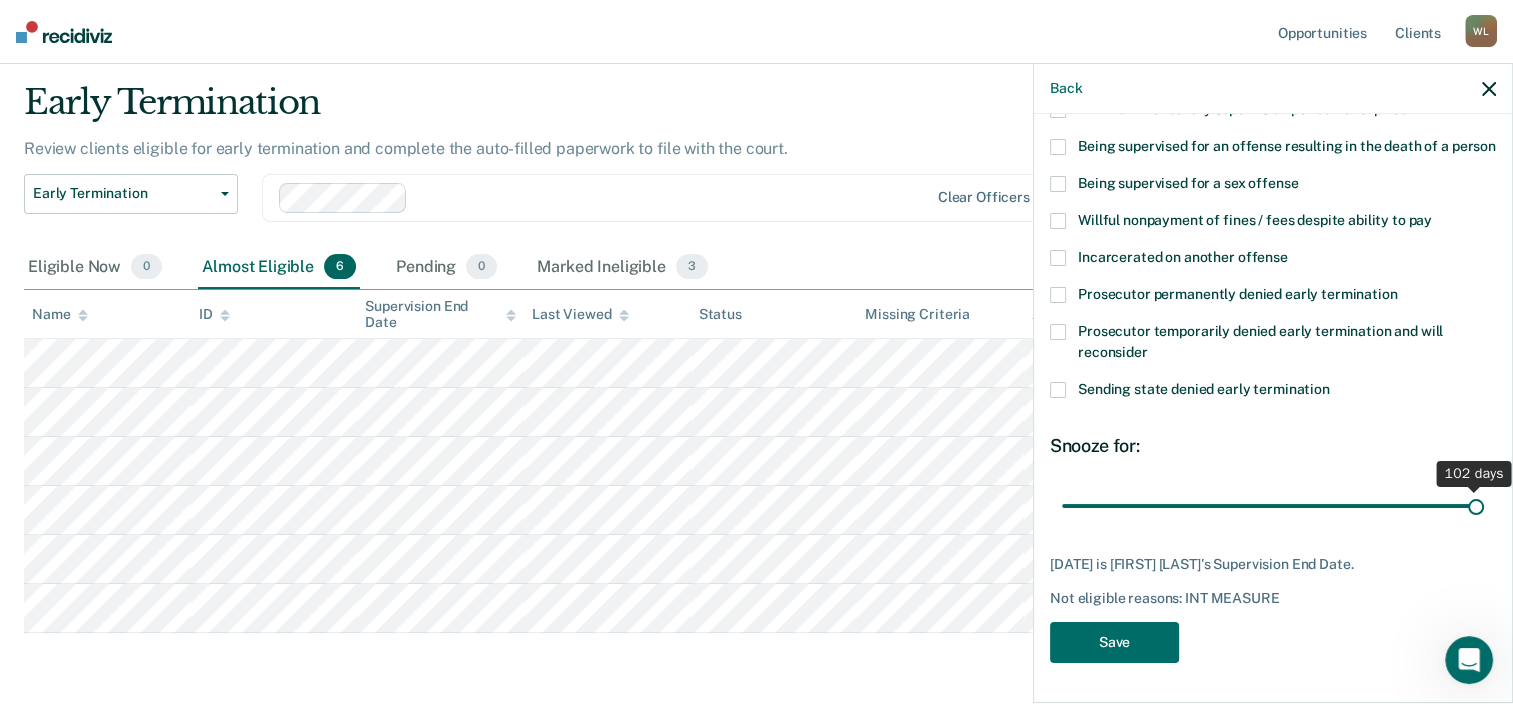 drag, startPoint x: 1177, startPoint y: 486, endPoint x: 1531, endPoint y: 489, distance: 354.01273 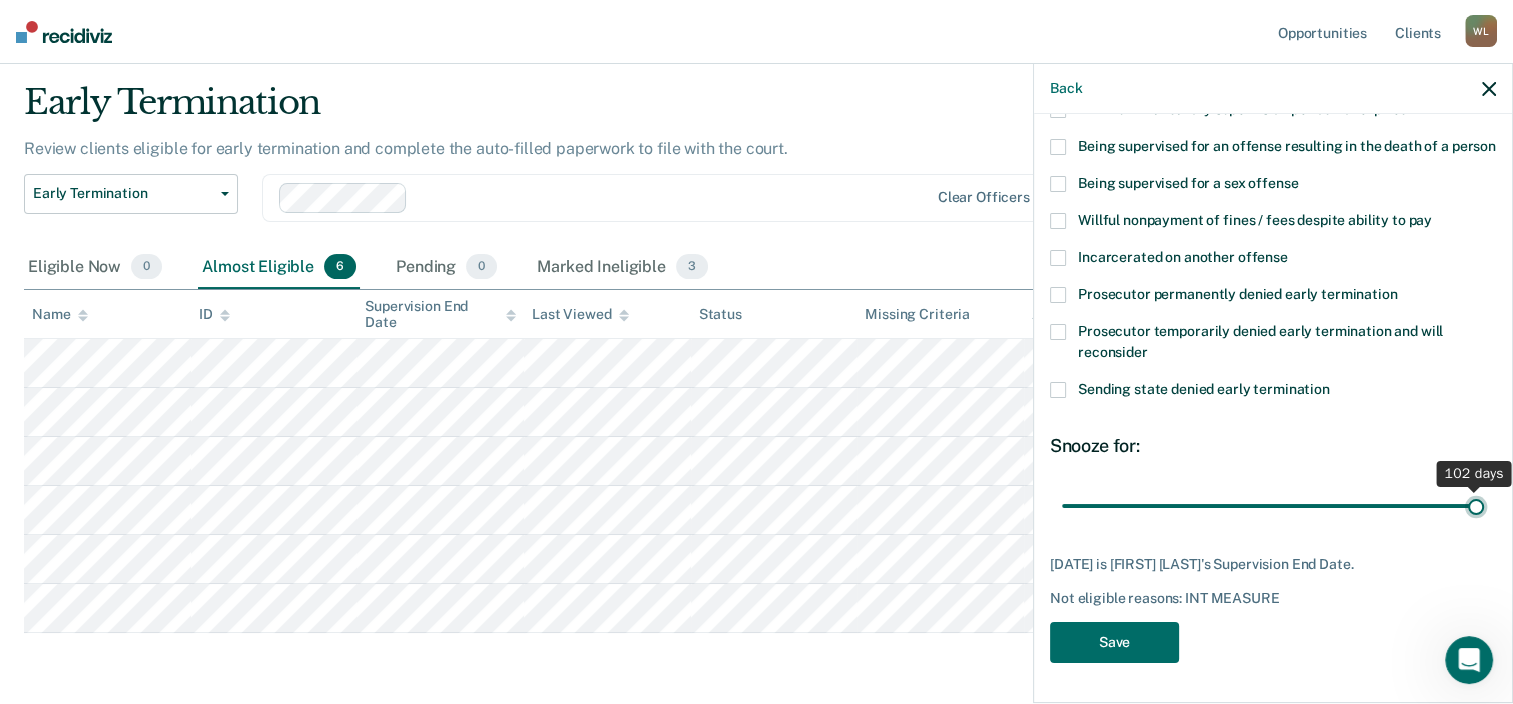 type on "102" 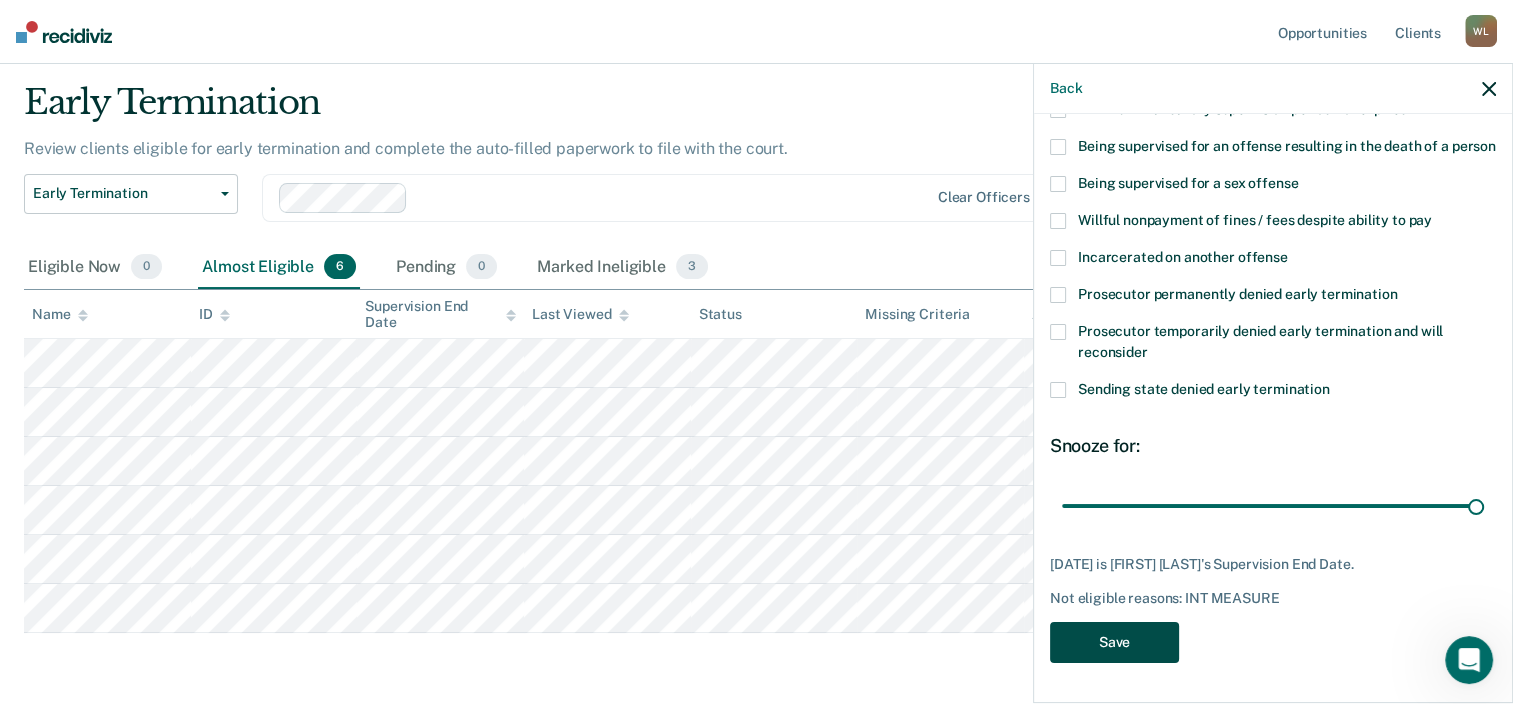click on "Save" at bounding box center (1114, 642) 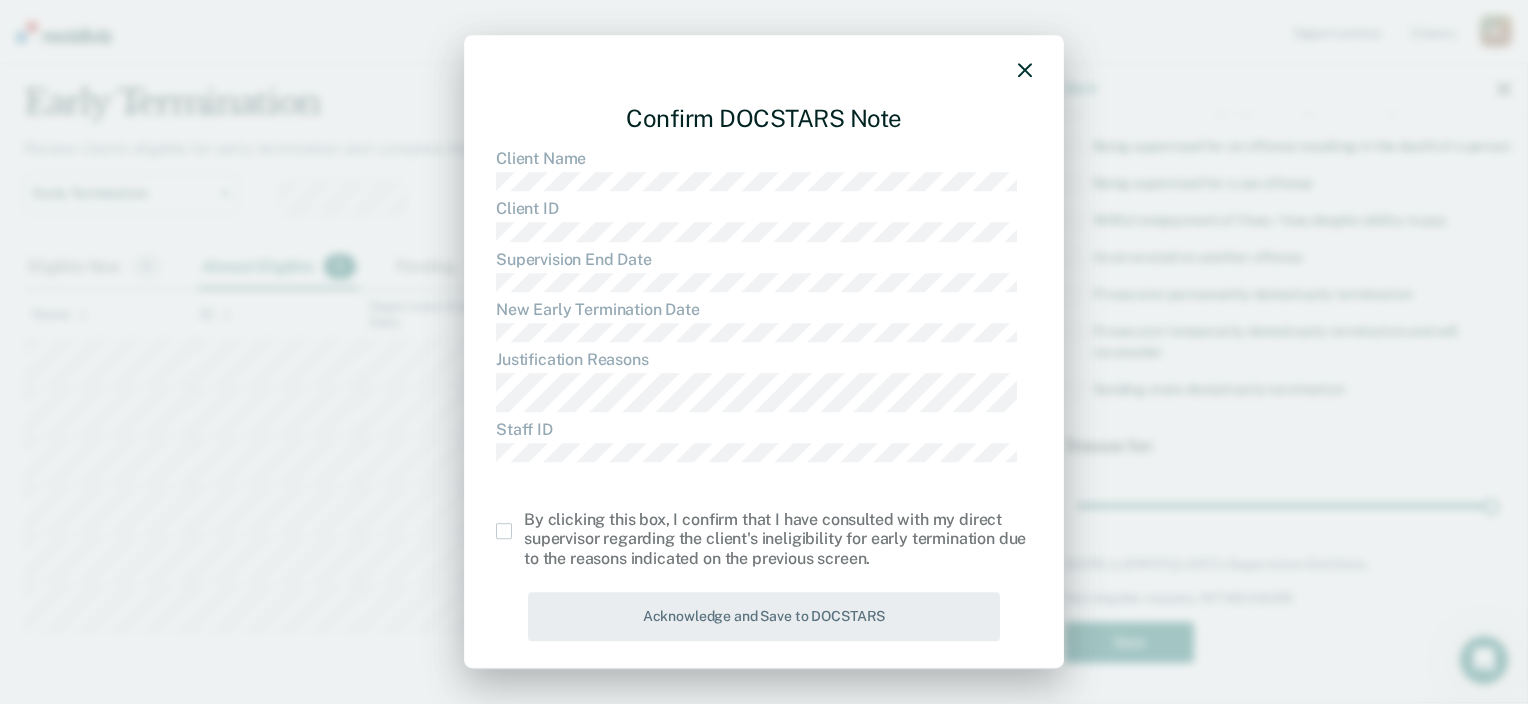 click at bounding box center [504, 531] 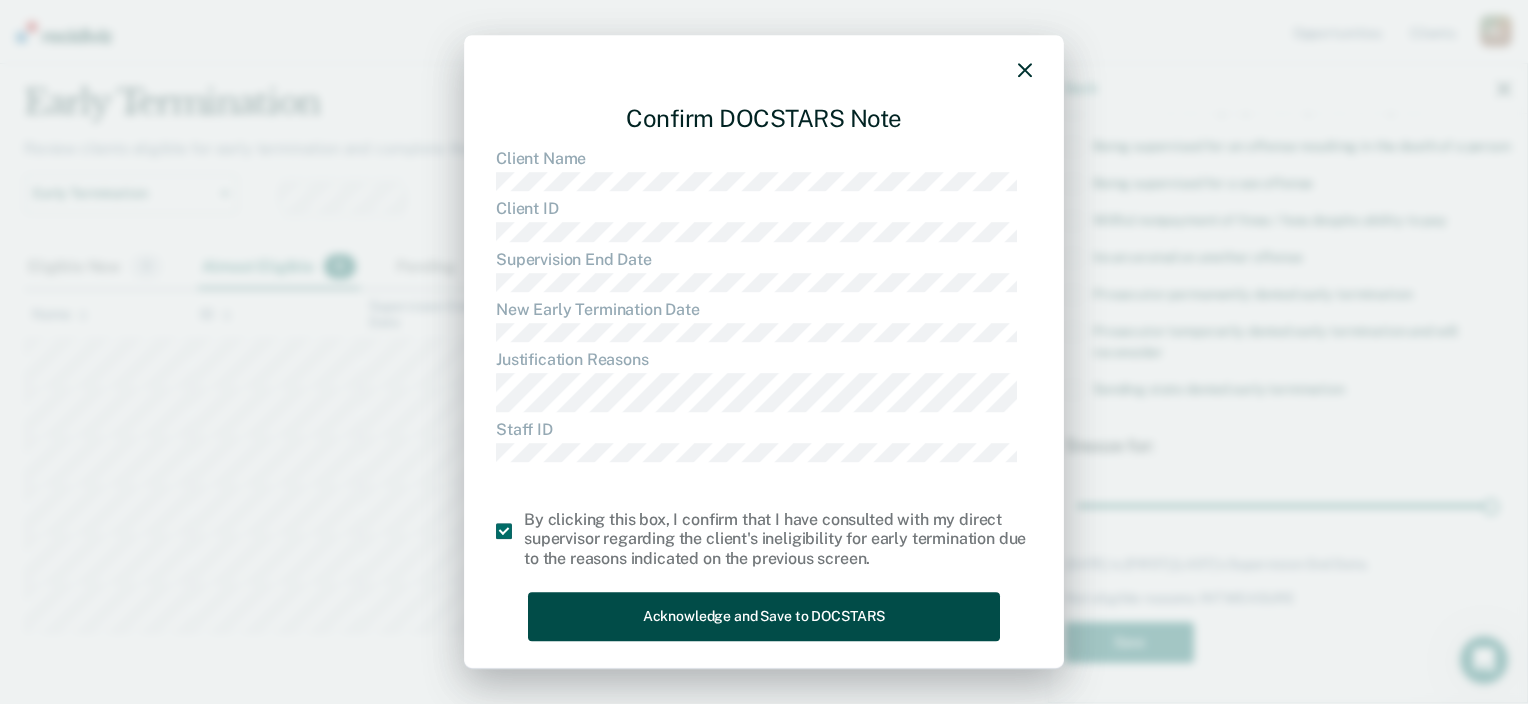 click on "Acknowledge and Save to DOCSTARS" at bounding box center [764, 616] 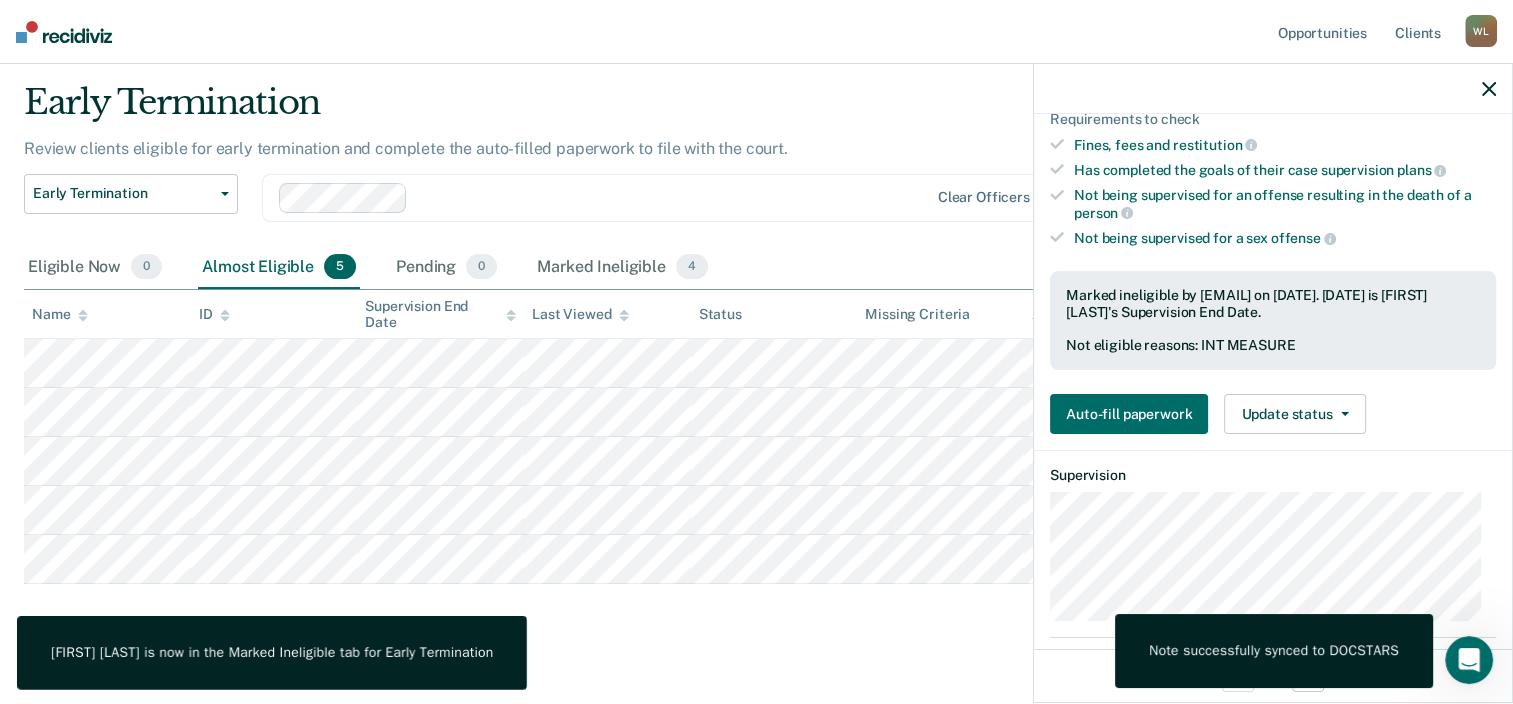 click at bounding box center [756, 461] 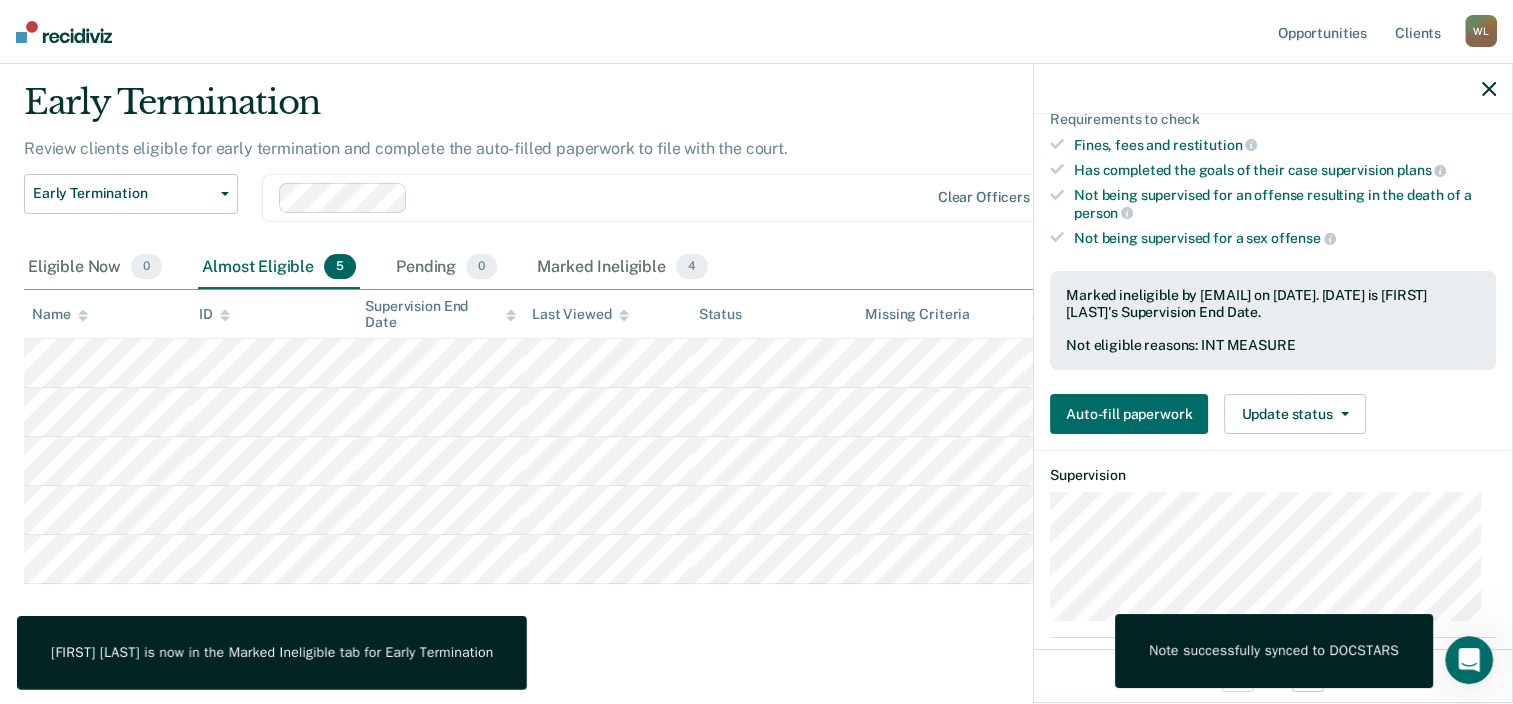 drag, startPoint x: 666, startPoint y: 614, endPoint x: 432, endPoint y: 119, distance: 547.5226 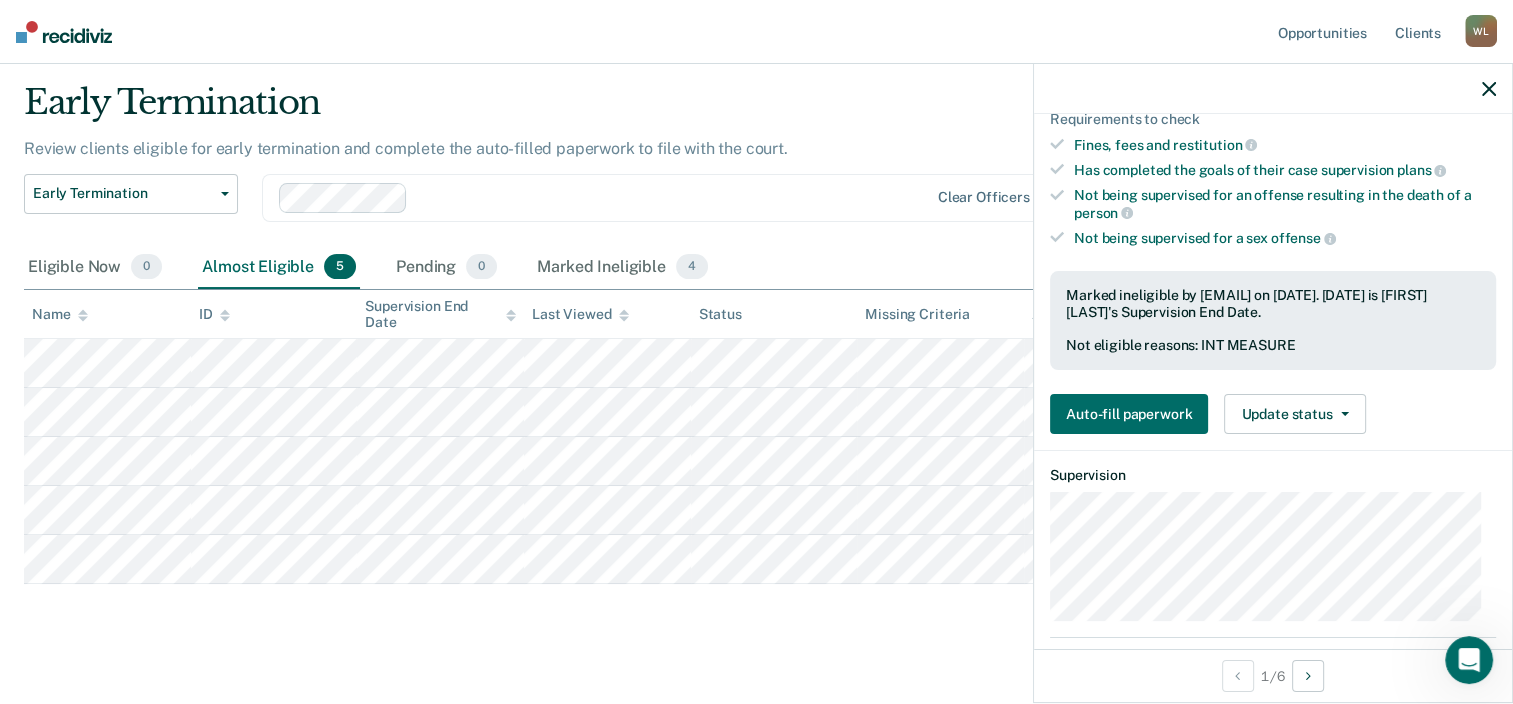 scroll, scrollTop: 213, scrollLeft: 0, axis: vertical 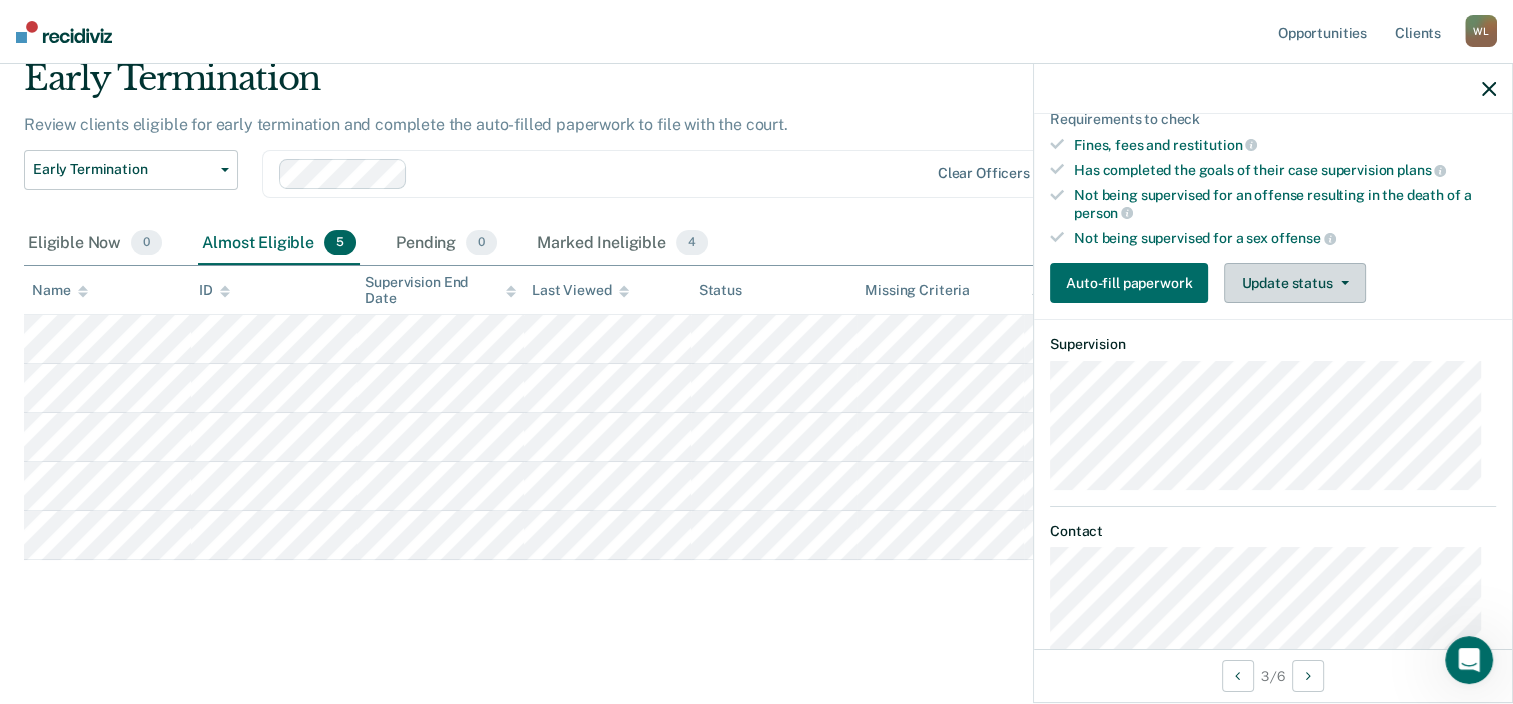 click on "Update status" at bounding box center (1294, 283) 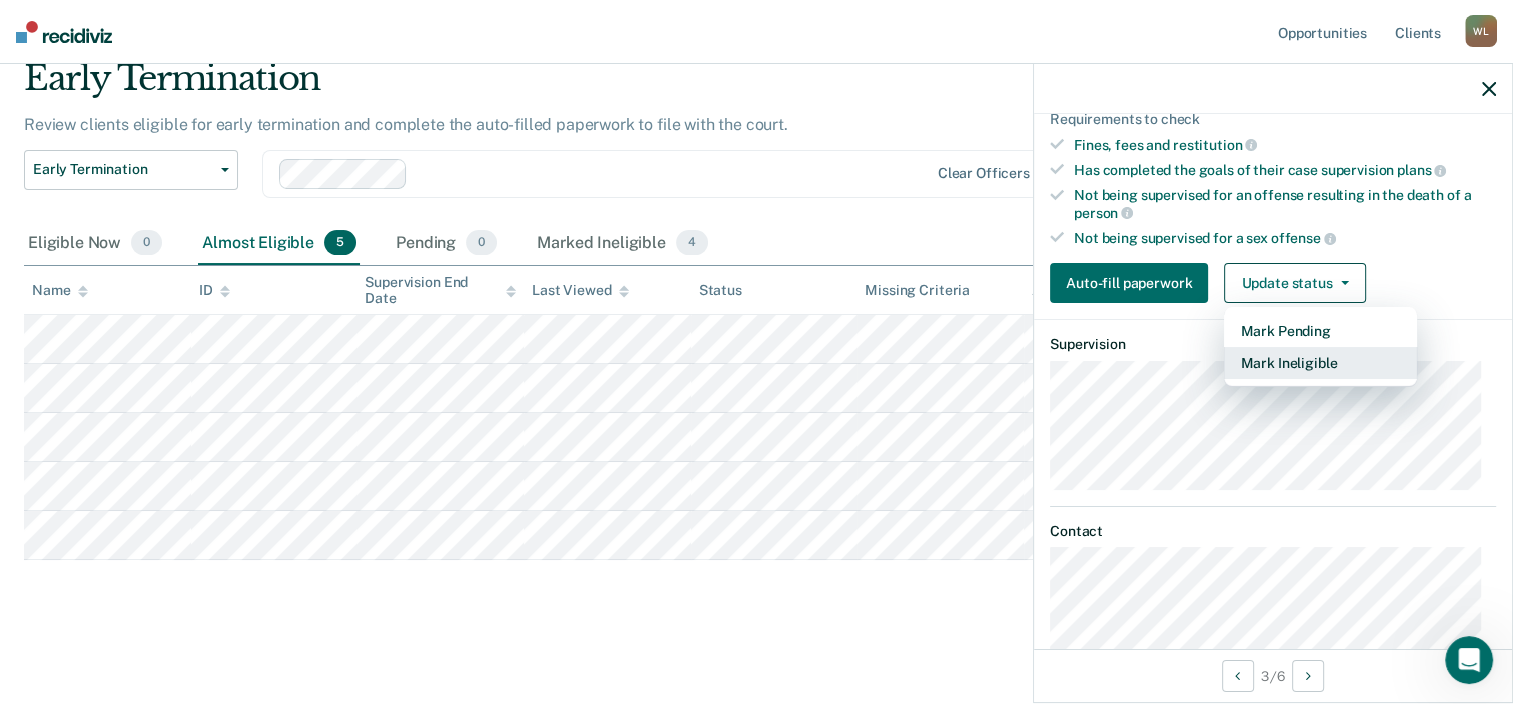 click on "Mark Ineligible" at bounding box center [1320, 363] 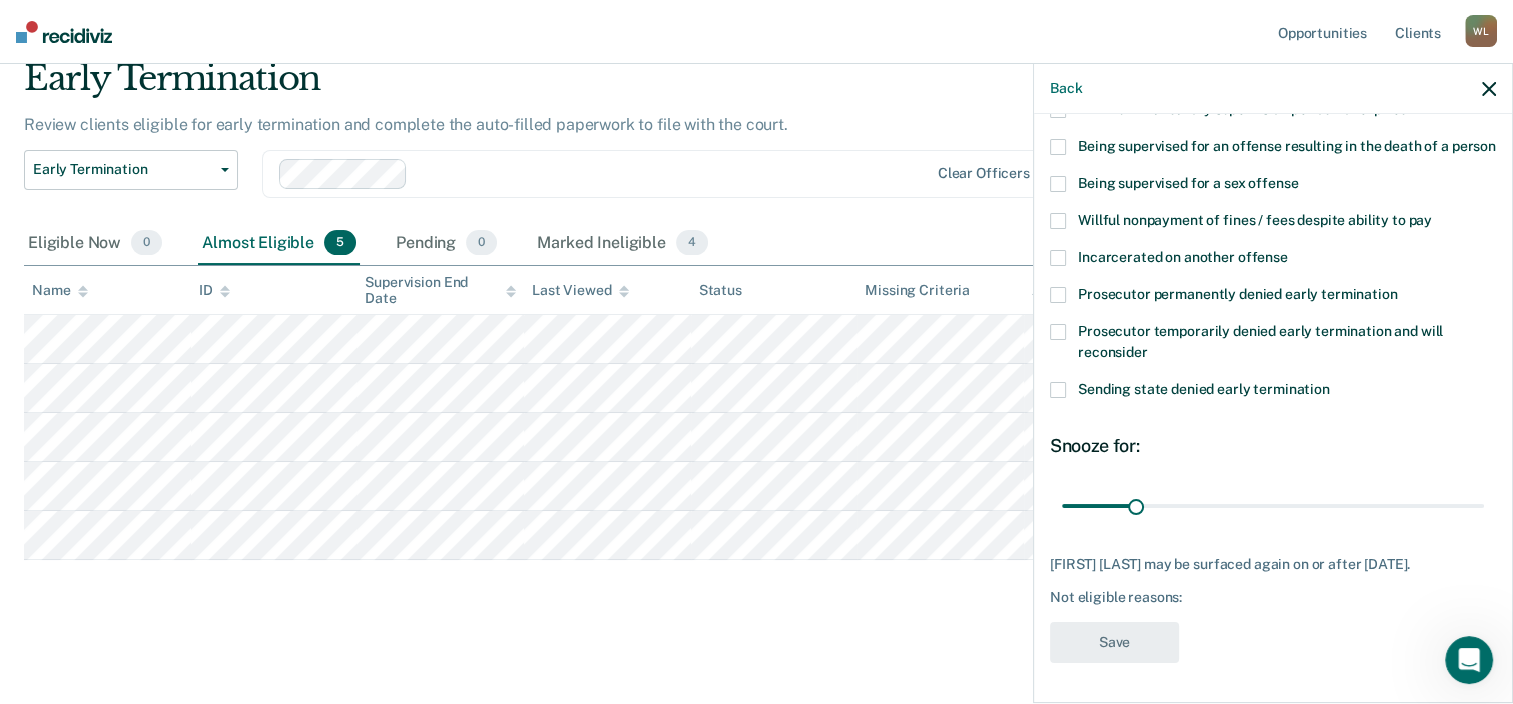 scroll, scrollTop: 293, scrollLeft: 0, axis: vertical 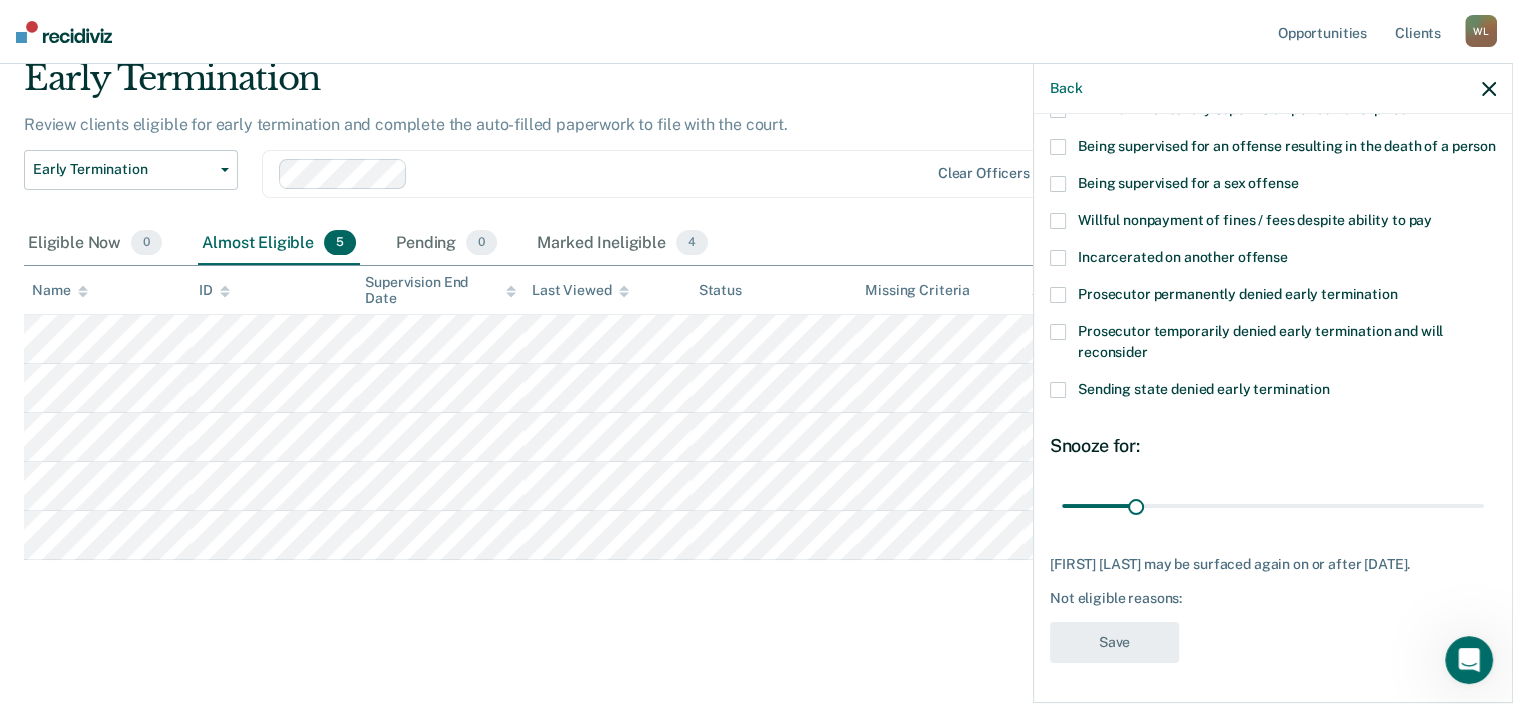 drag, startPoint x: 1494, startPoint y: 338, endPoint x: 1499, endPoint y: 245, distance: 93.13431 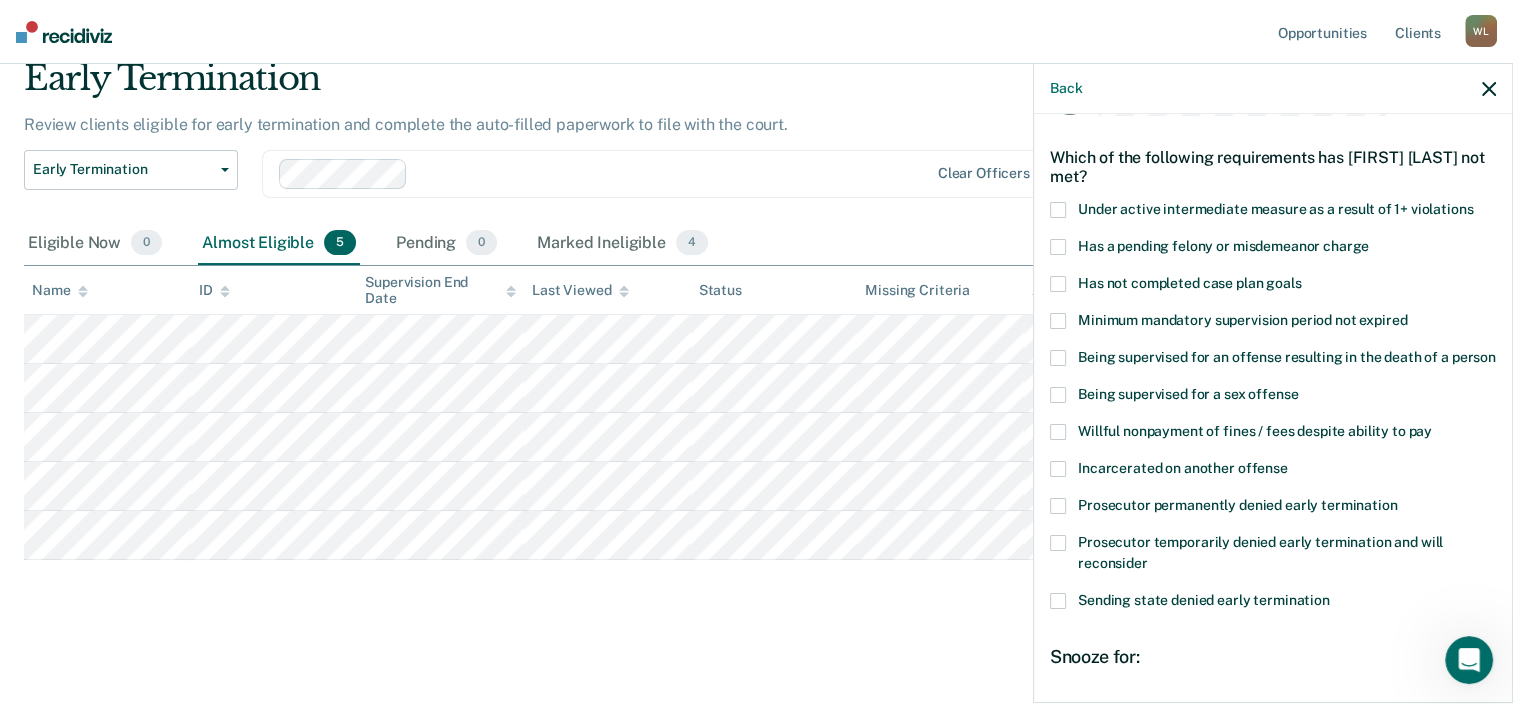 scroll, scrollTop: 41, scrollLeft: 0, axis: vertical 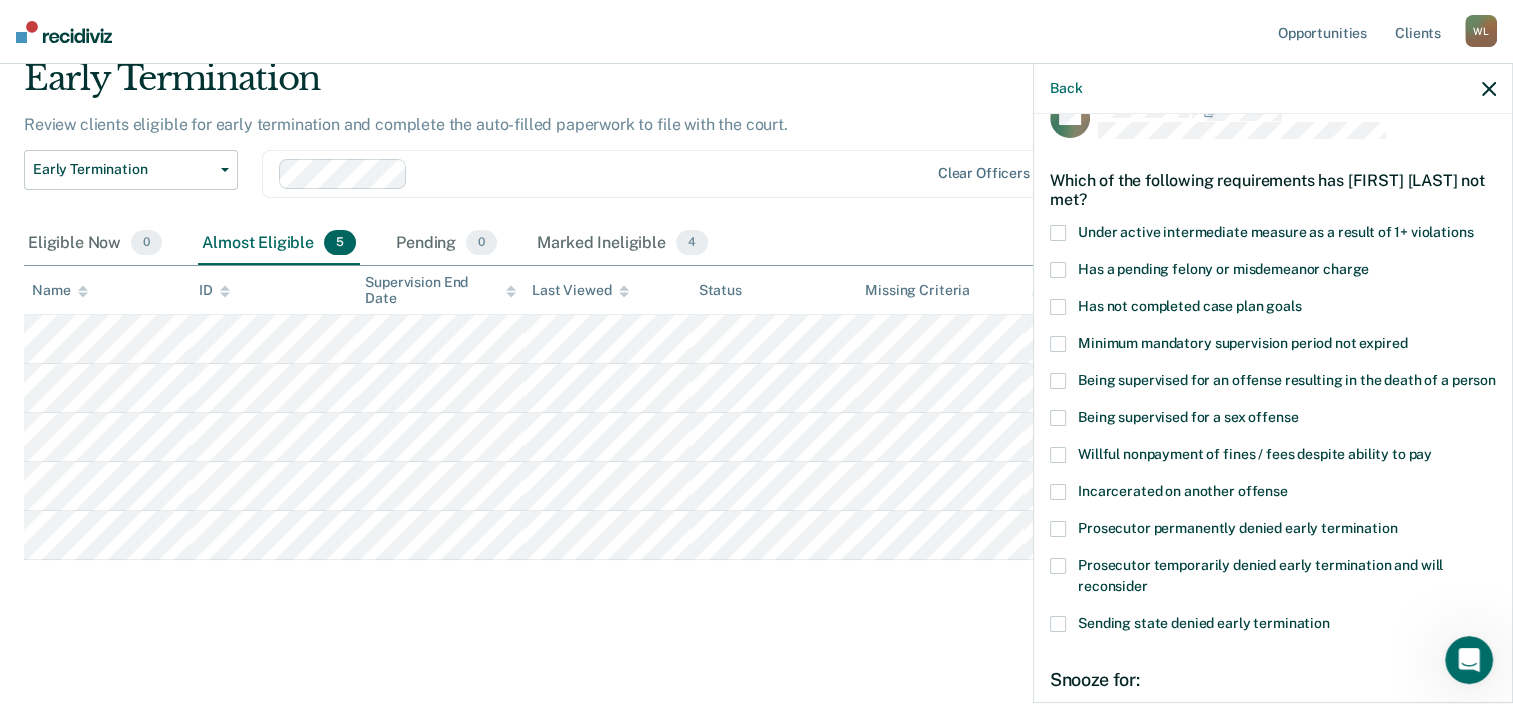 click on "Under active intermediate measure as a result of 1+ violations" at bounding box center [1275, 232] 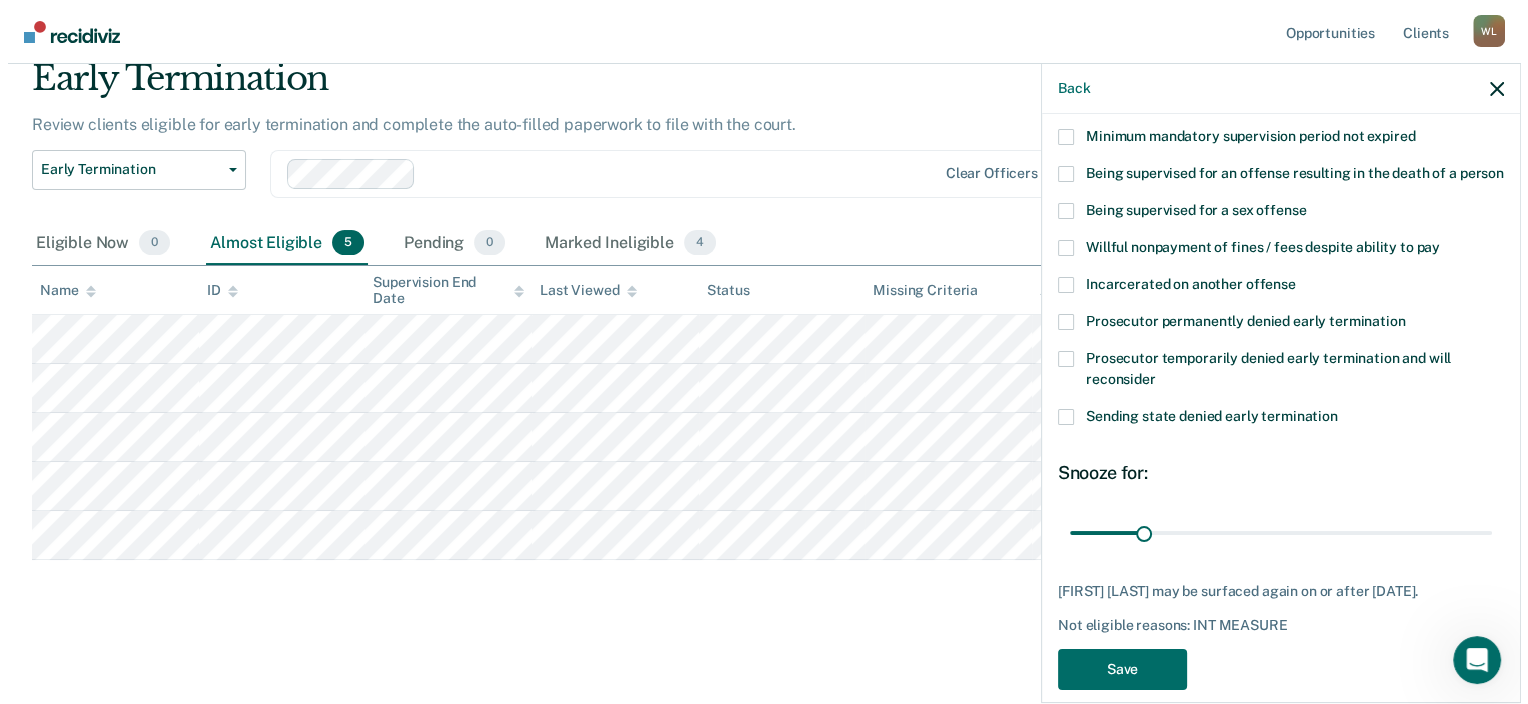 scroll, scrollTop: 293, scrollLeft: 0, axis: vertical 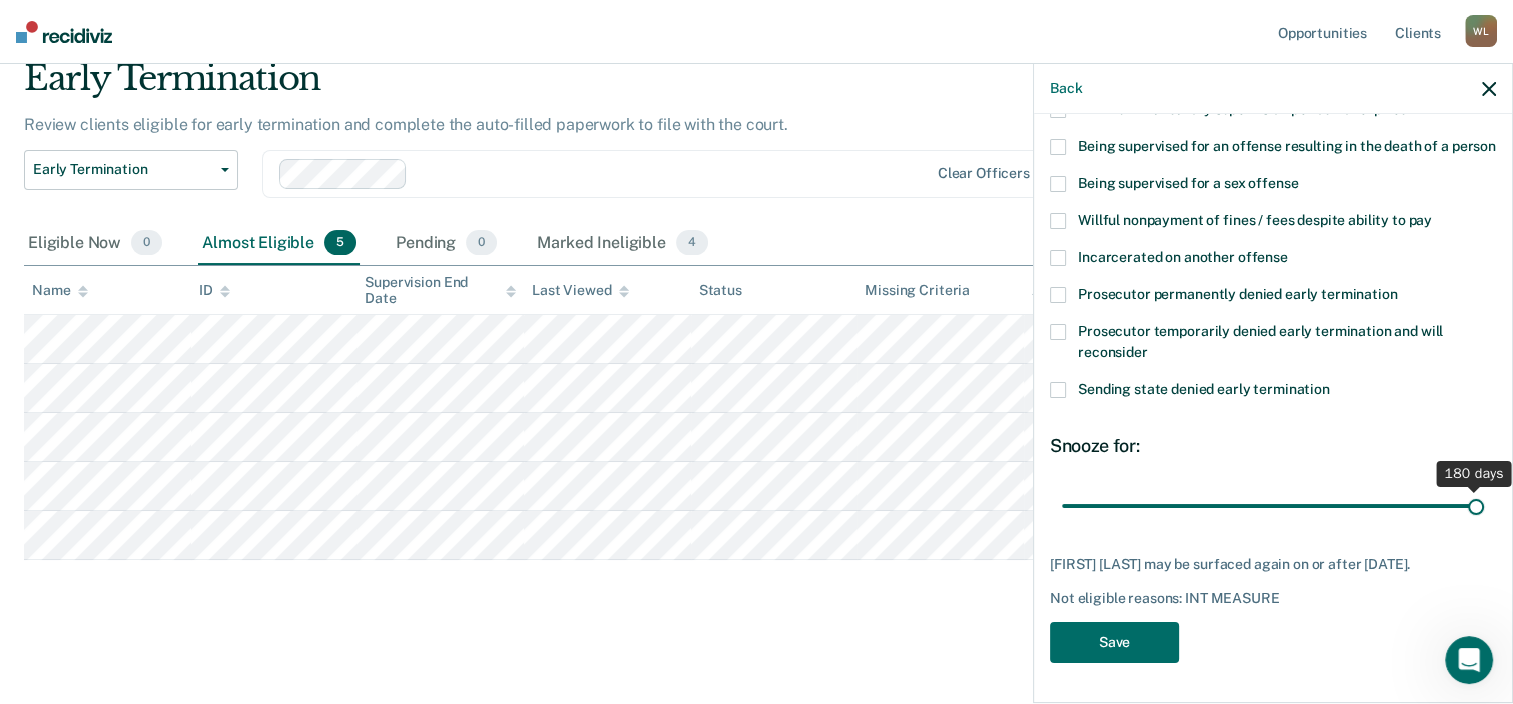 drag, startPoint x: 1126, startPoint y: 504, endPoint x: 1481, endPoint y: 541, distance: 356.92297 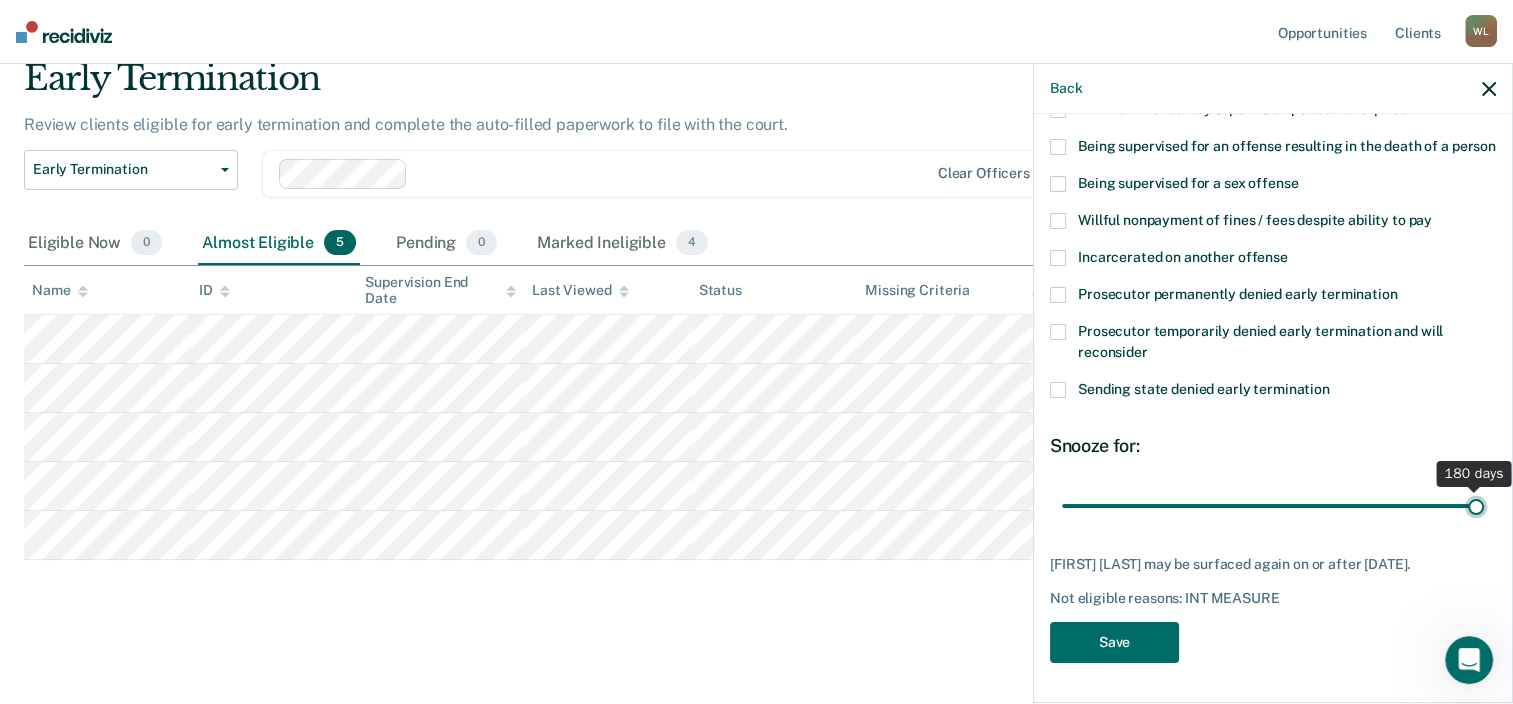 type on "180" 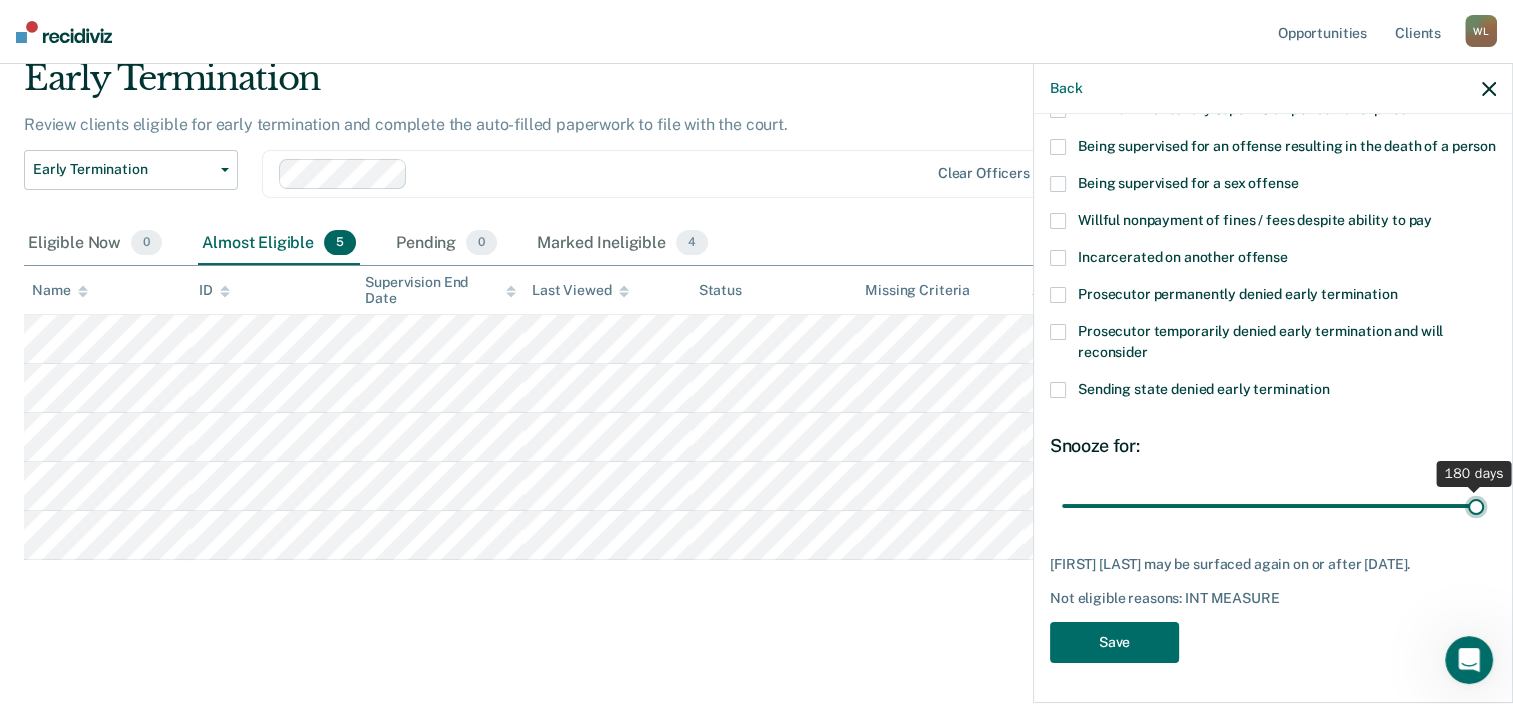 click at bounding box center [1273, 506] 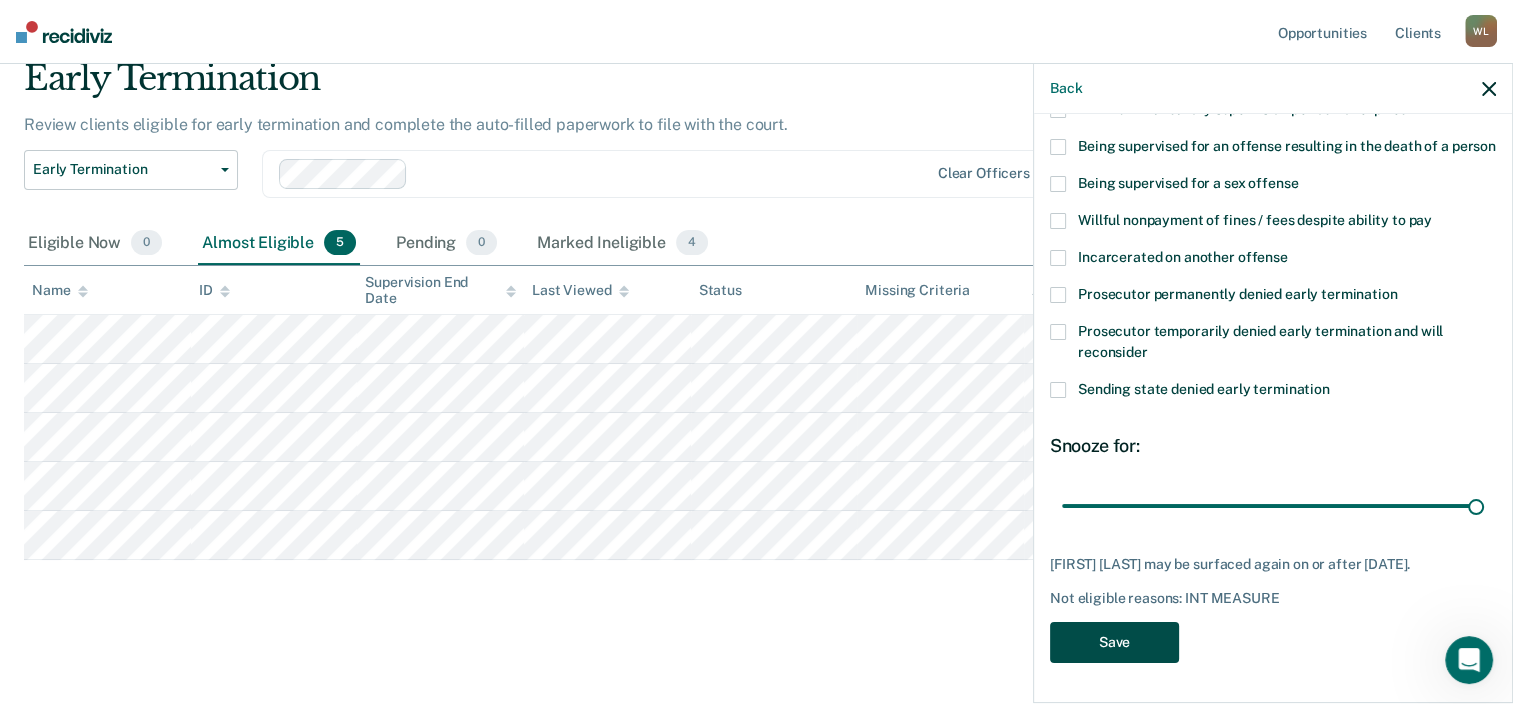 click on "Save" at bounding box center (1114, 642) 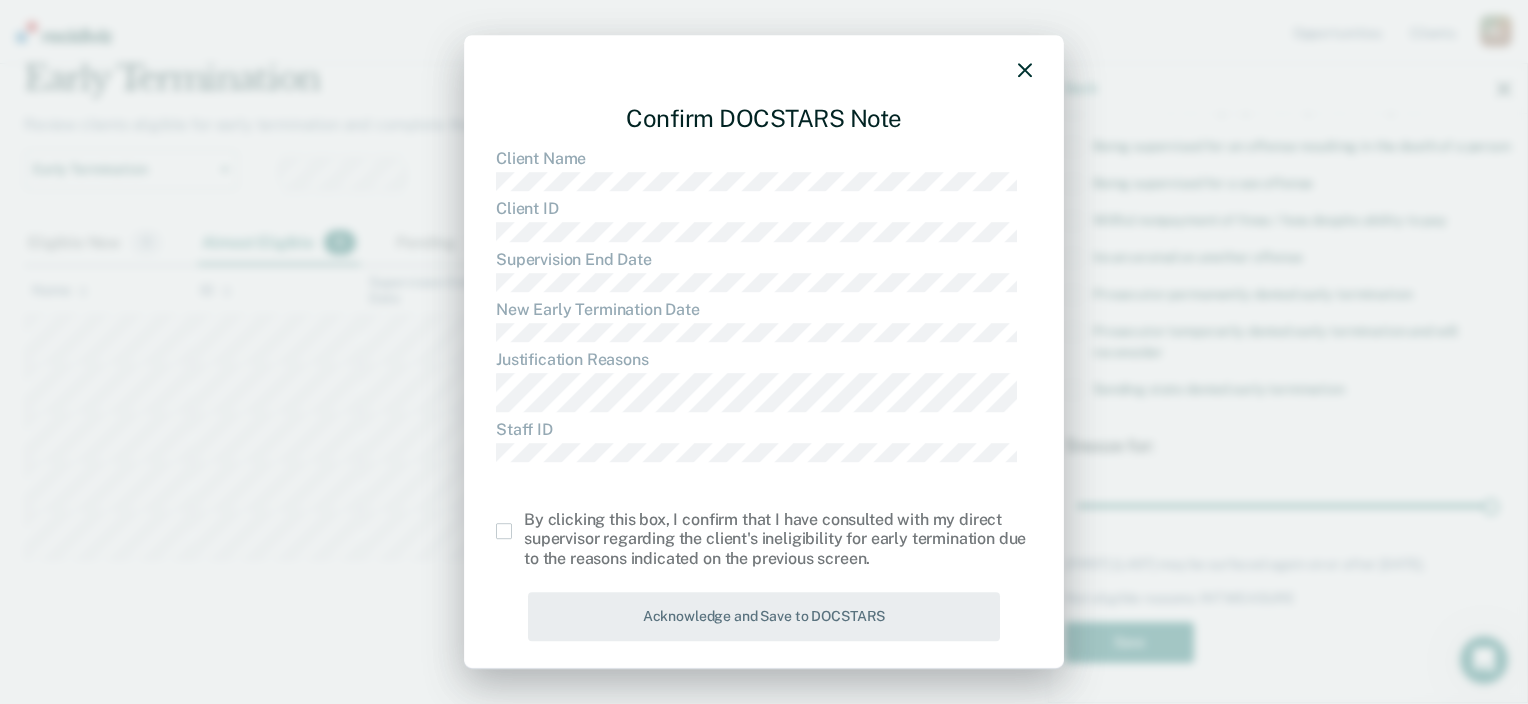 click at bounding box center [510, 531] 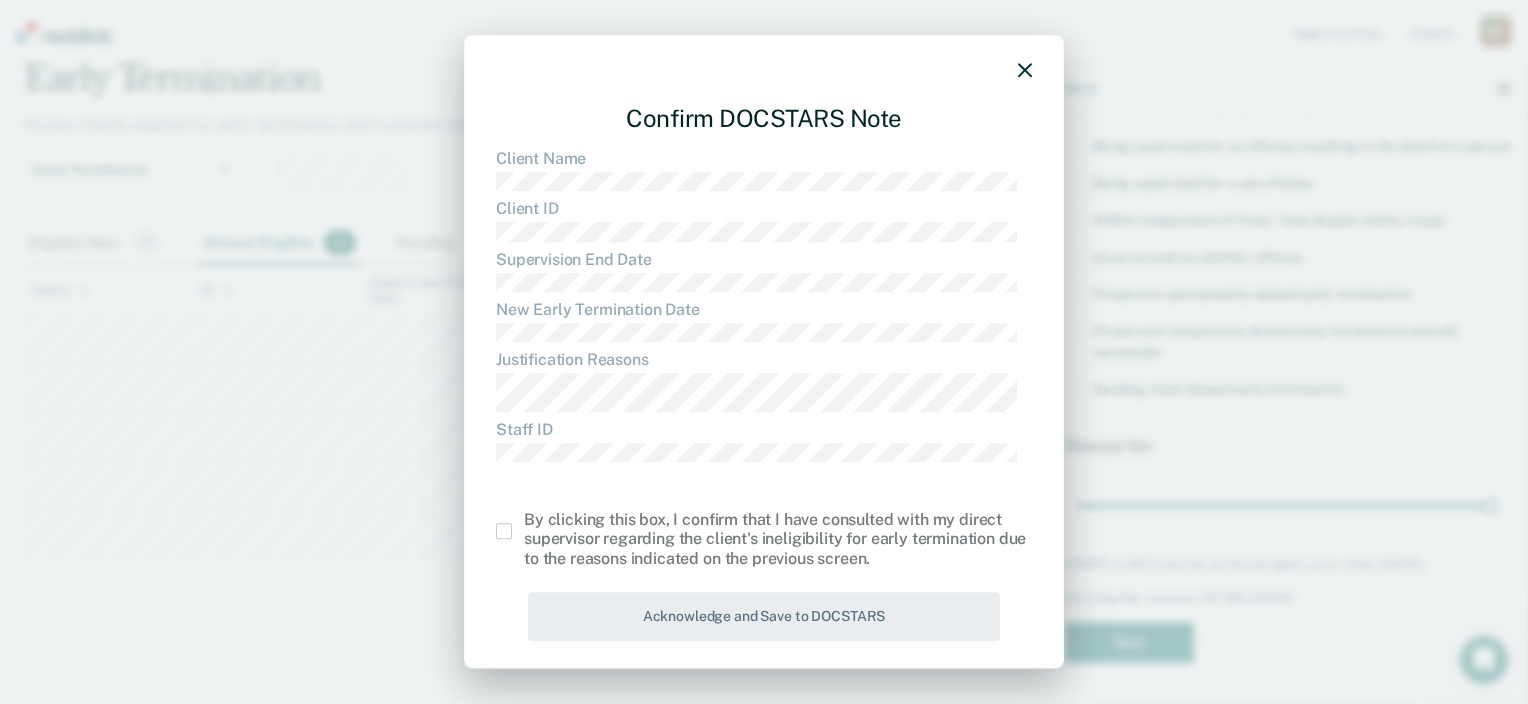 click at bounding box center [524, 523] 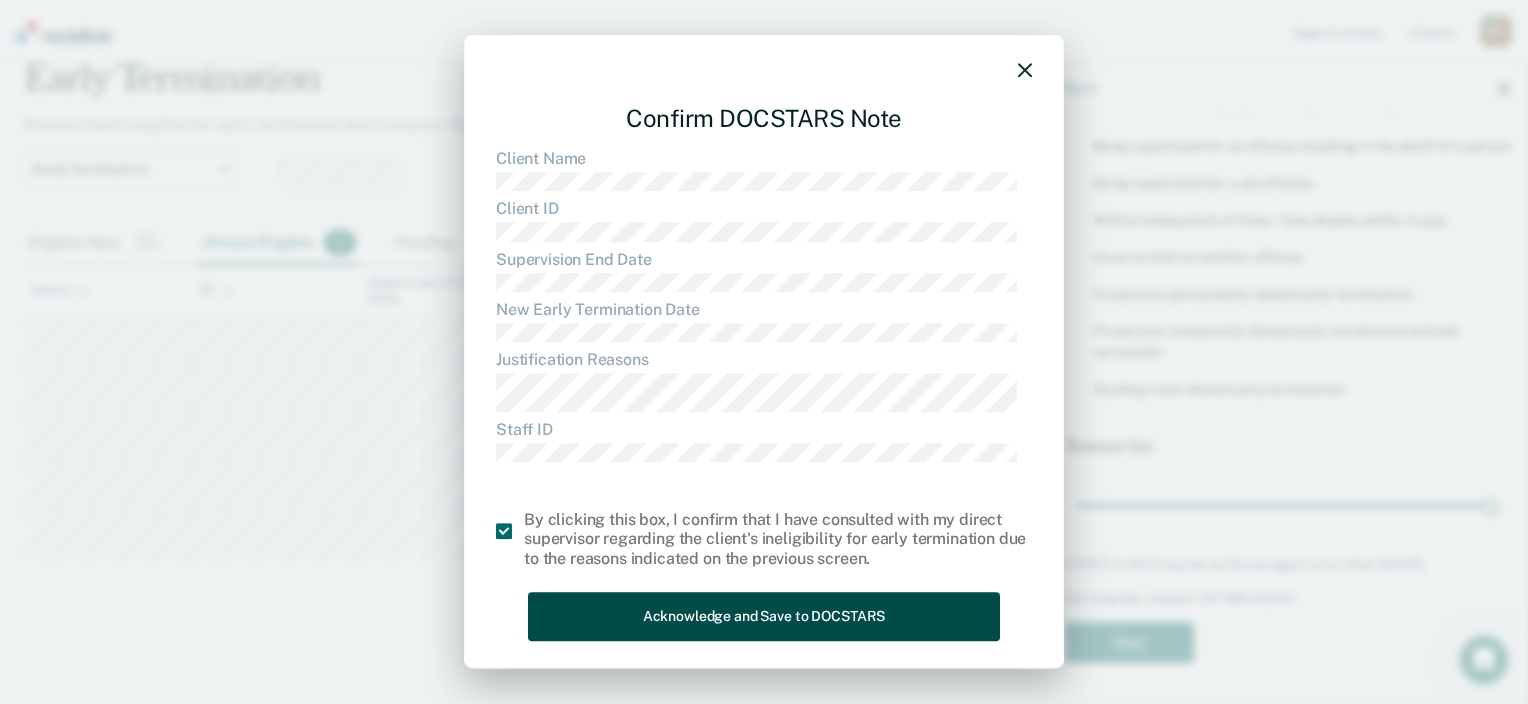 click on "Acknowledge and Save to DOCSTARS" at bounding box center [764, 616] 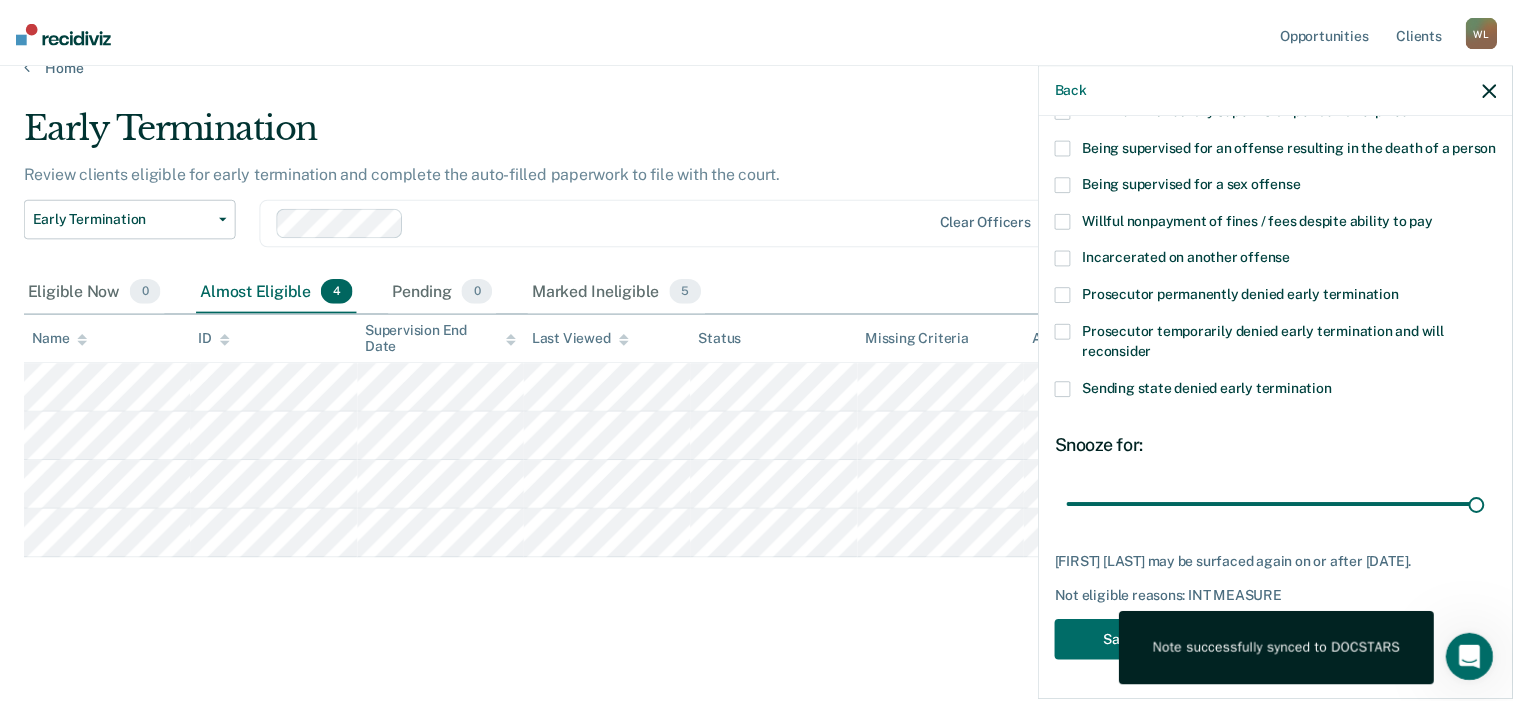 scroll, scrollTop: 137, scrollLeft: 0, axis: vertical 